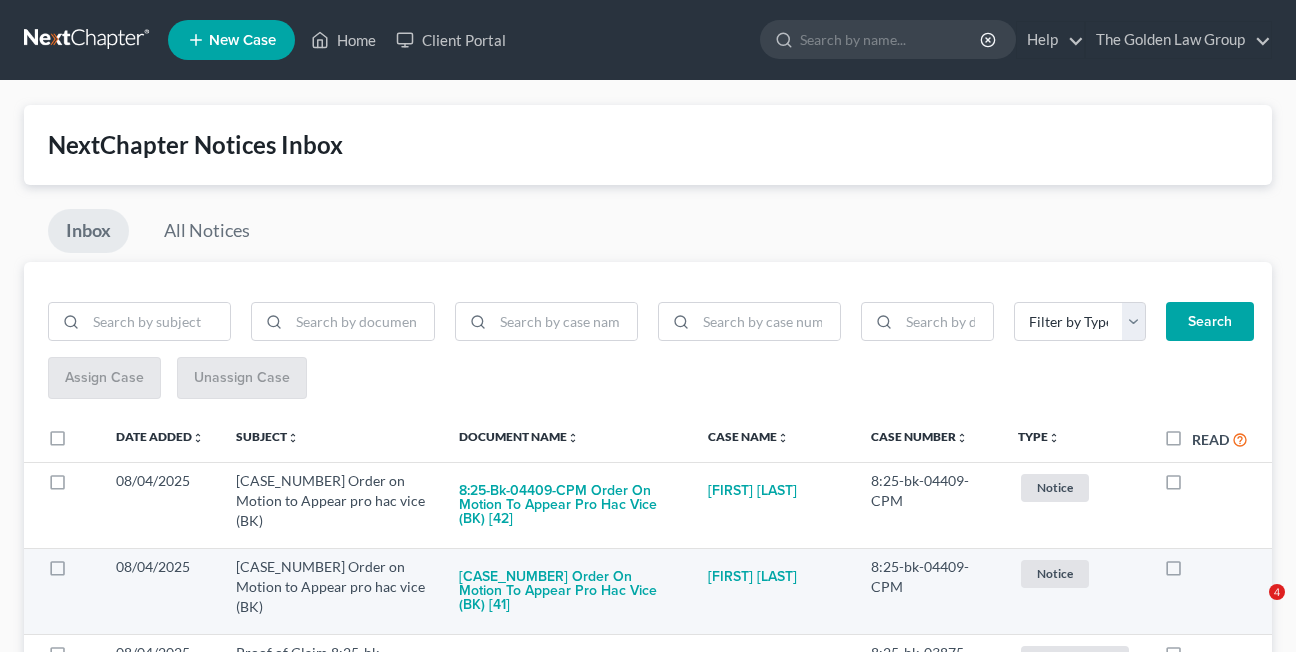 scroll, scrollTop: 0, scrollLeft: 0, axis: both 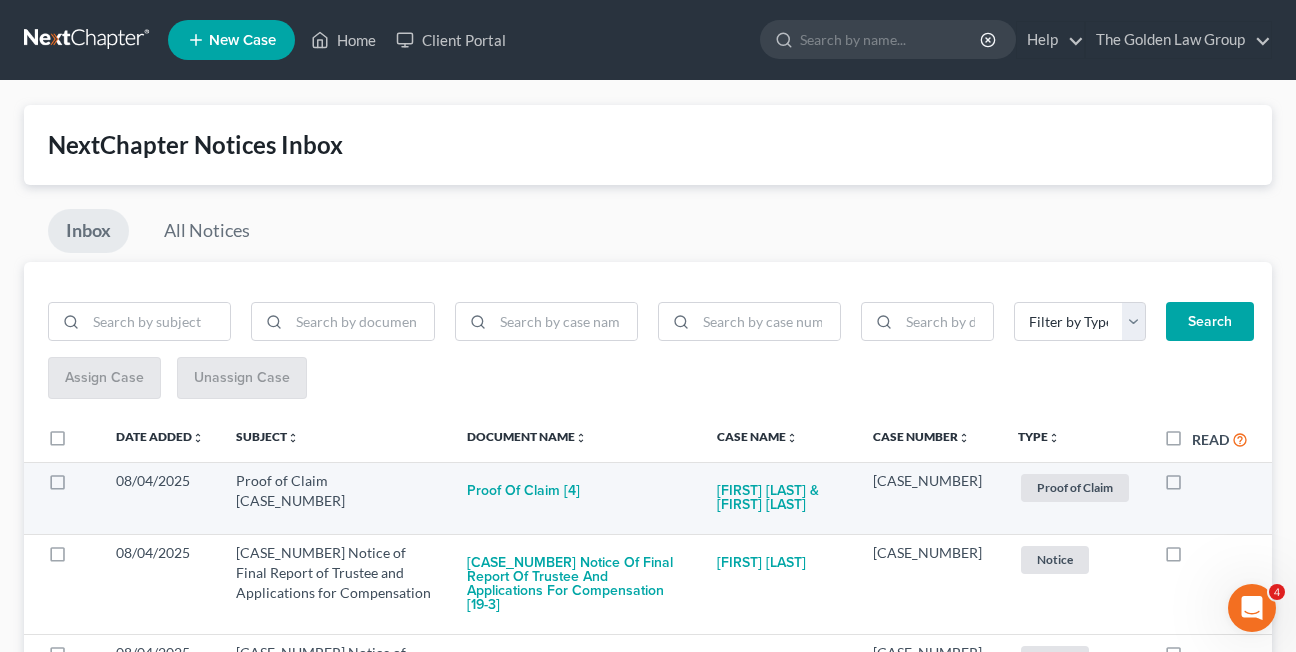 click at bounding box center [1192, 486] 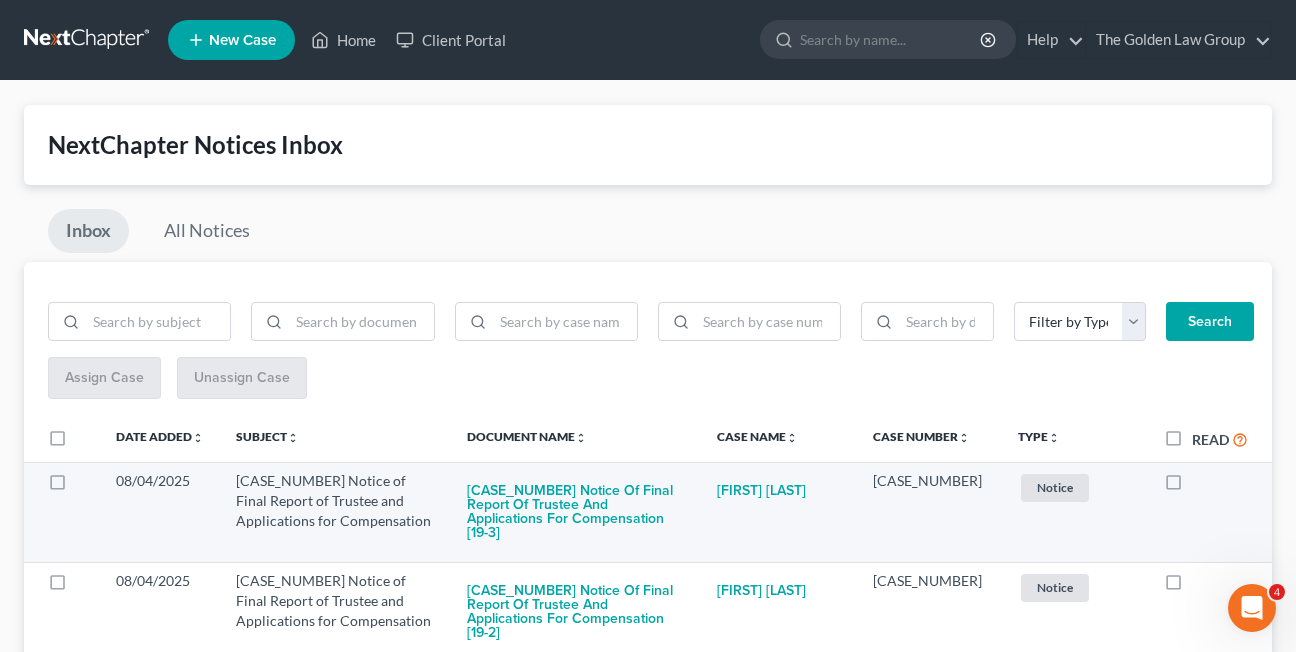 click at bounding box center [1192, 486] 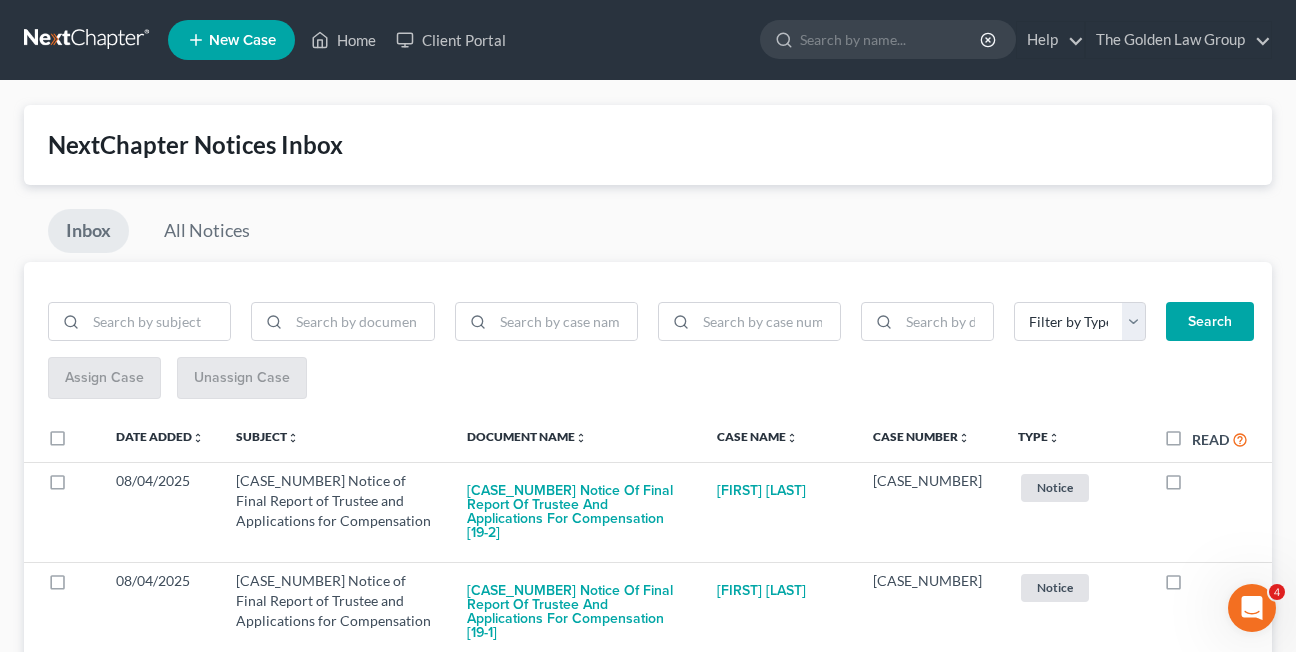 click at bounding box center (1192, 486) 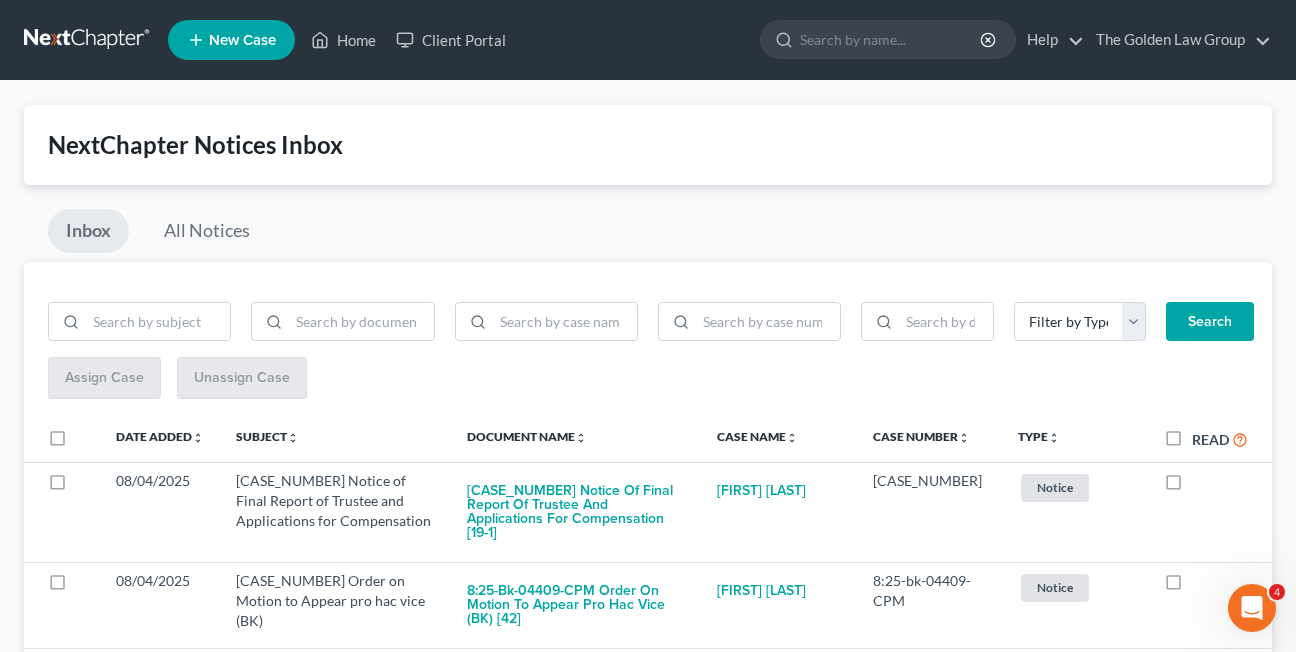 click at bounding box center (1192, 486) 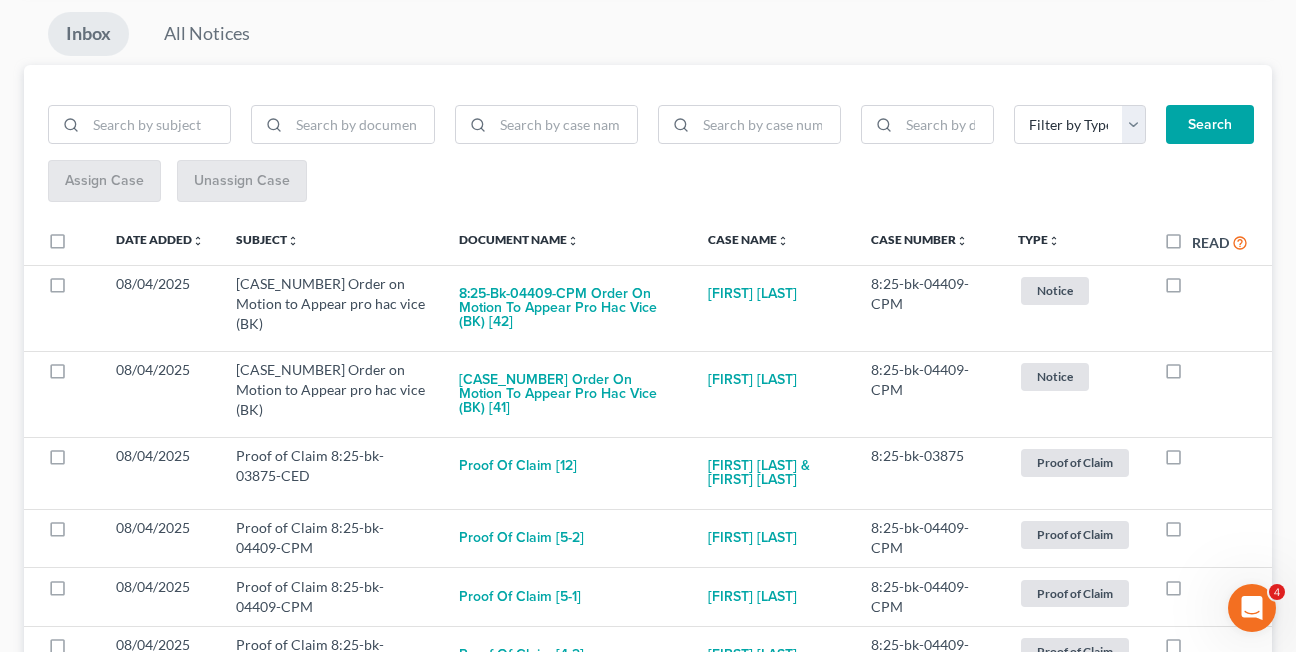 scroll, scrollTop: 213, scrollLeft: 0, axis: vertical 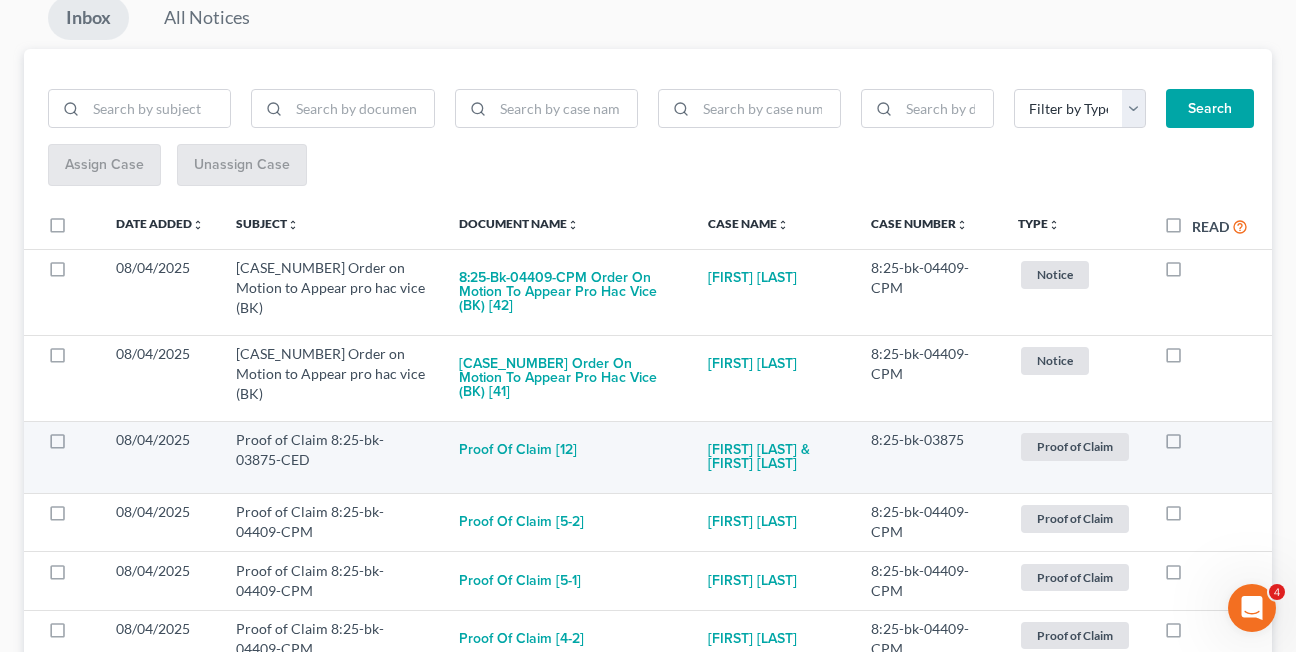 click at bounding box center [1192, 445] 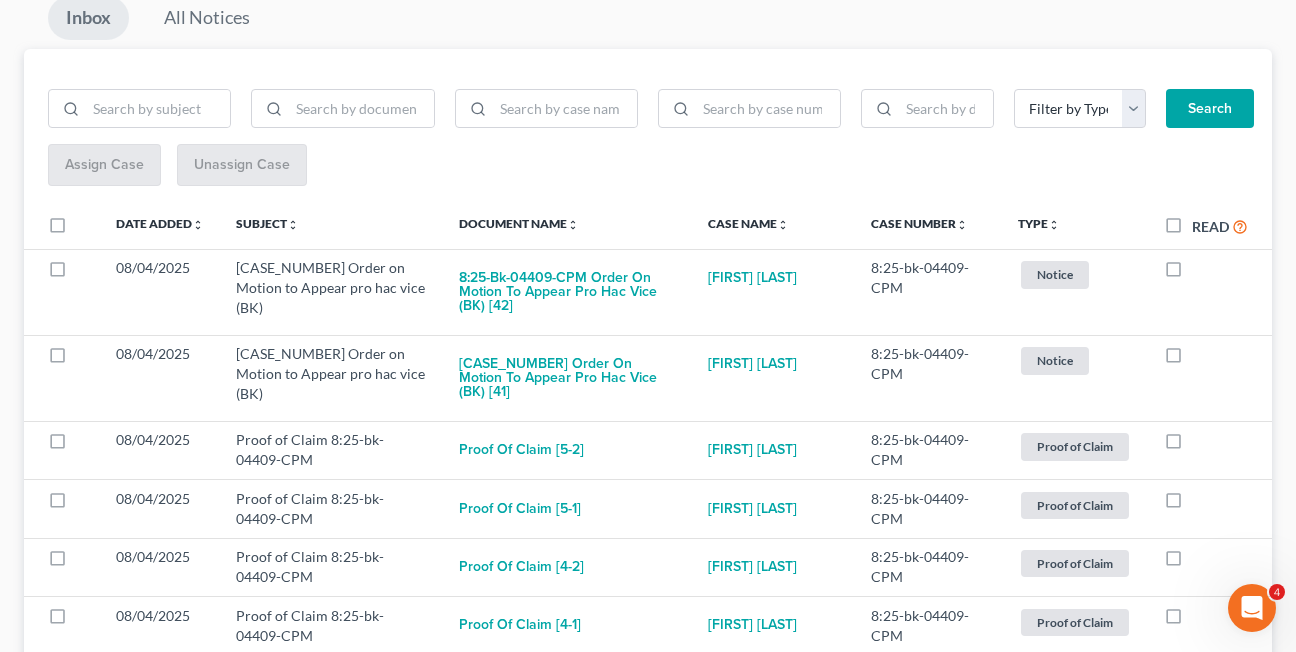 click at bounding box center (1192, 445) 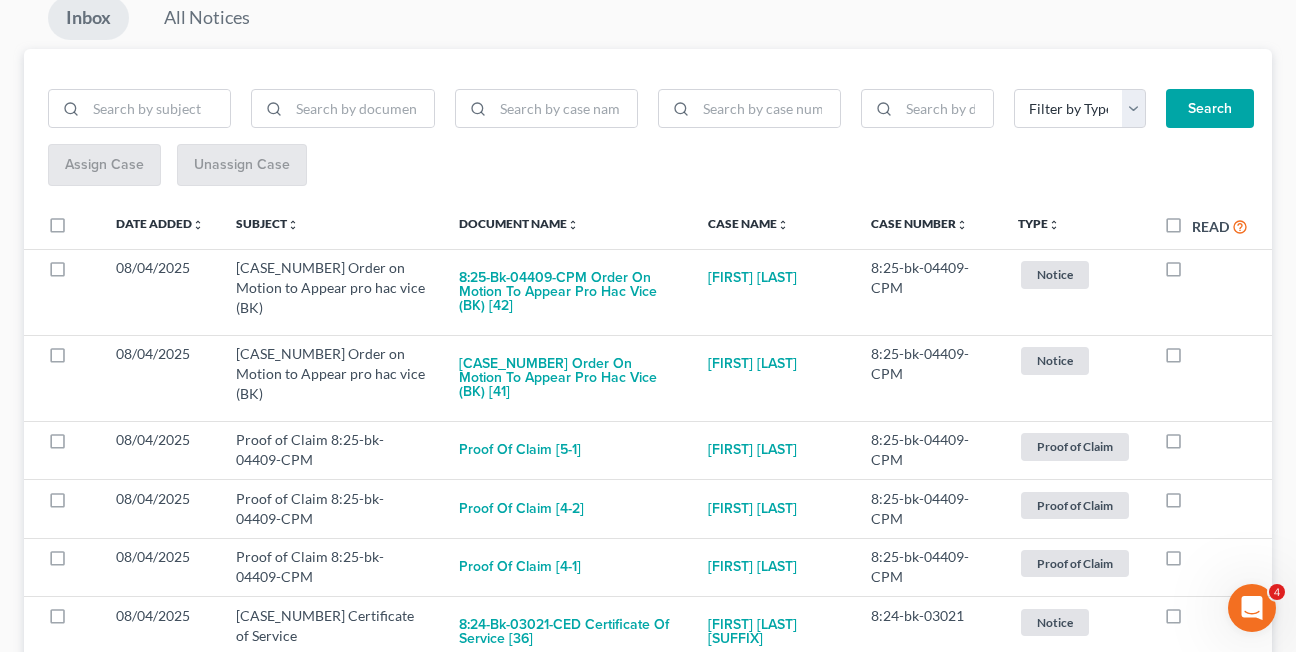 click at bounding box center [1192, 445] 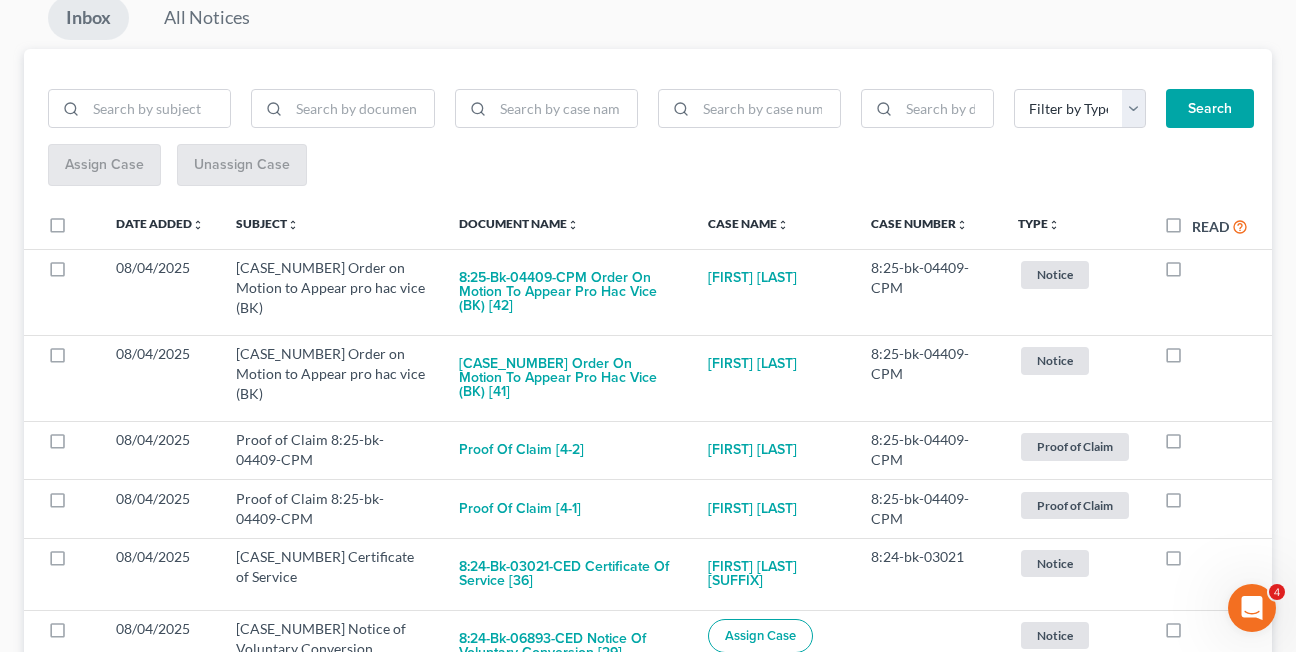 click at bounding box center [1192, 445] 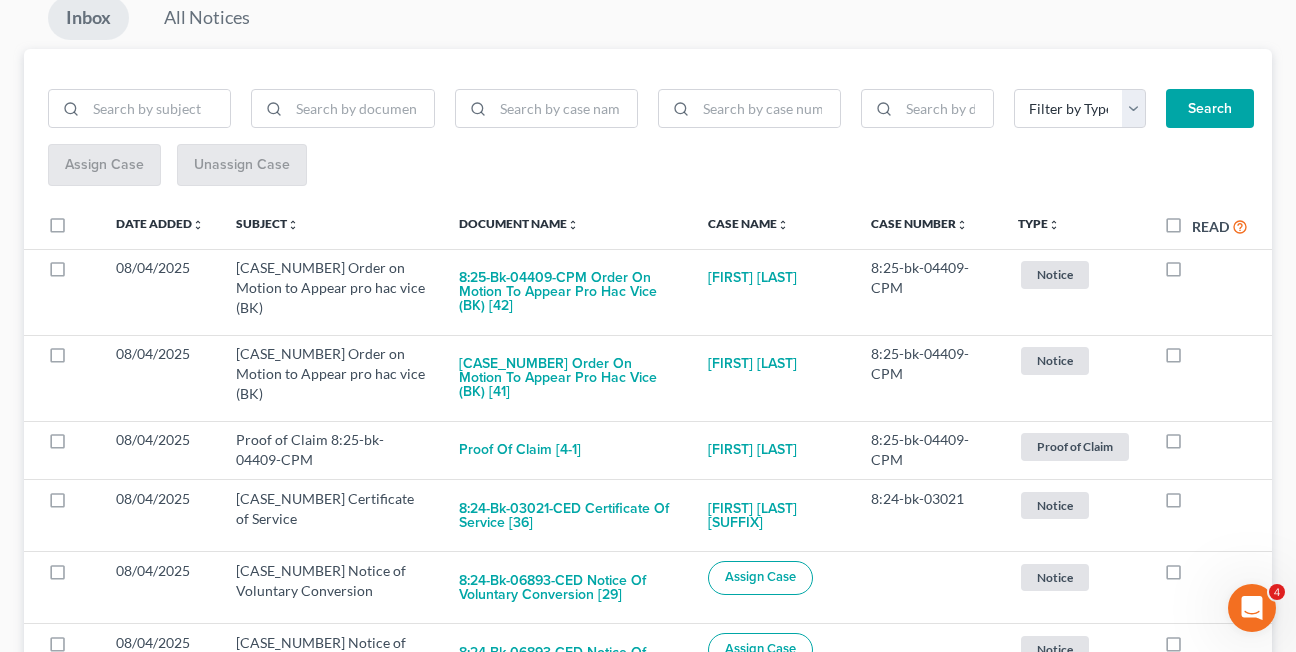 click at bounding box center (1192, 445) 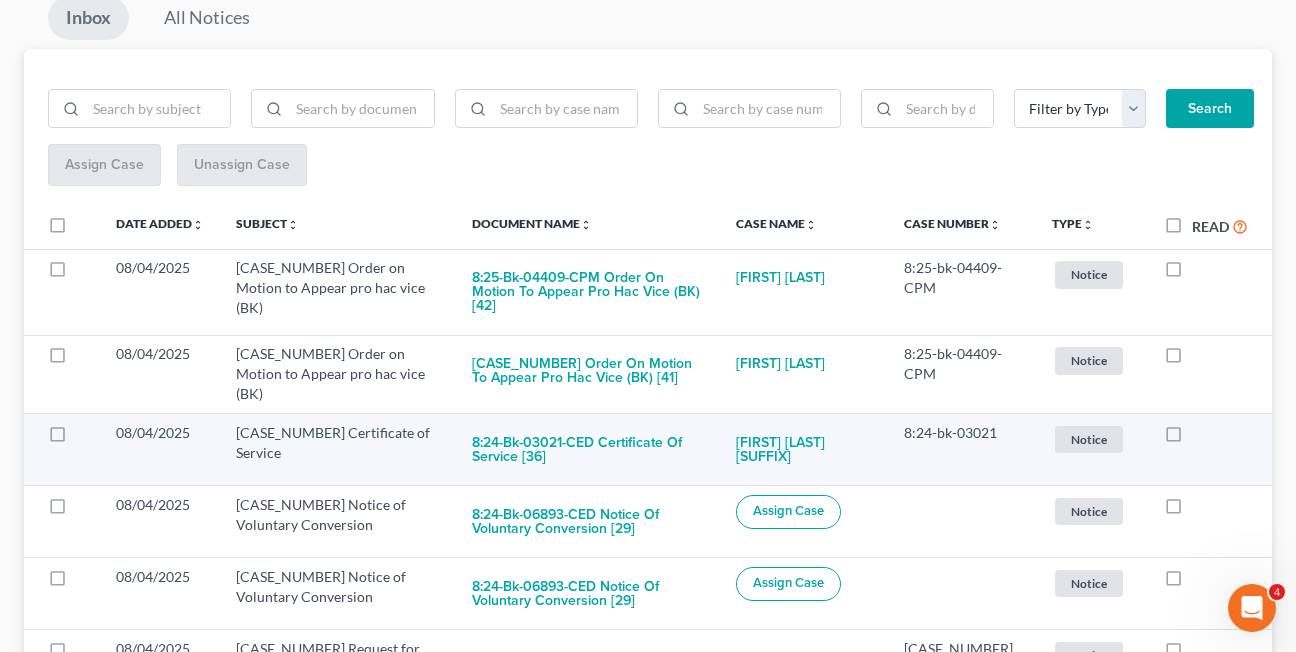 click at bounding box center (1192, 438) 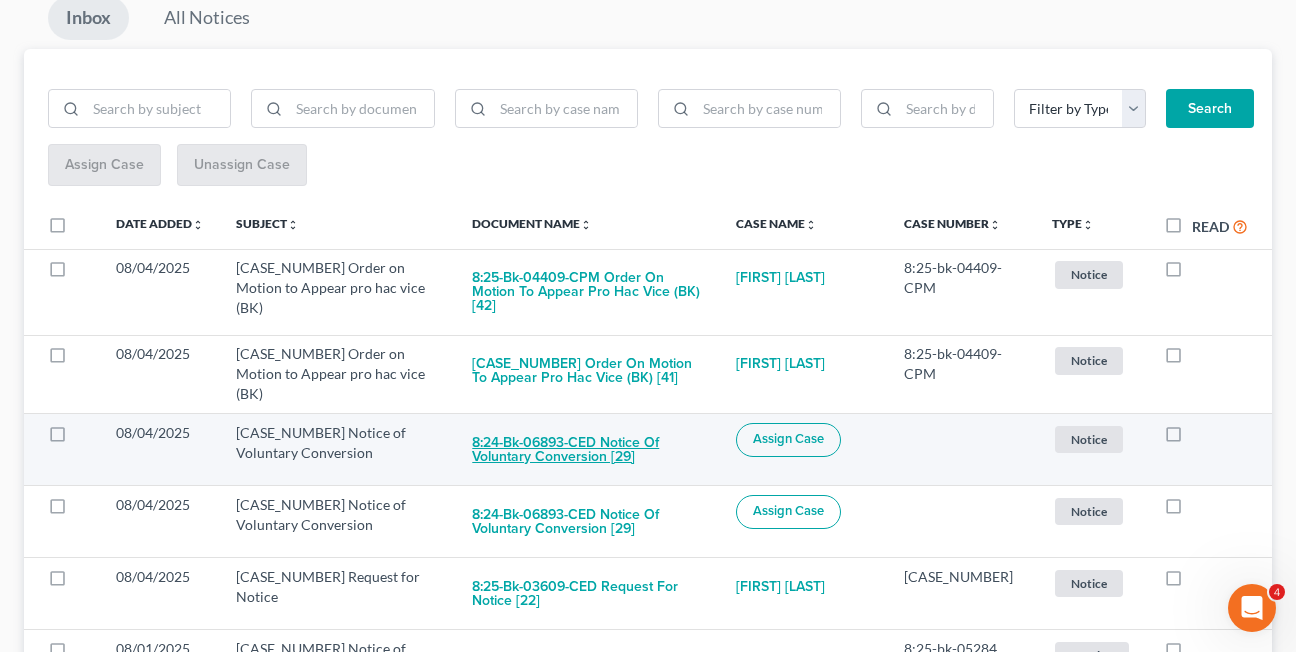 click on "8:24-bk-06893-CED Notice of Voluntary Conversion [29]" at bounding box center (588, 450) 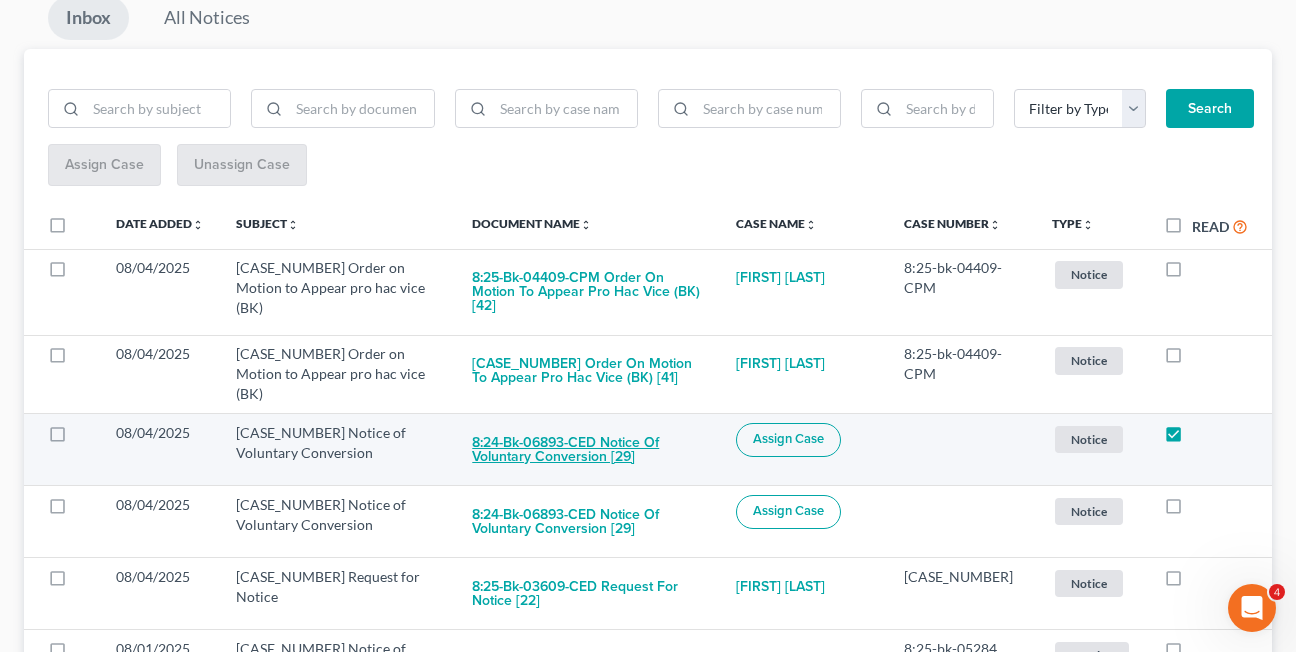 checkbox on "true" 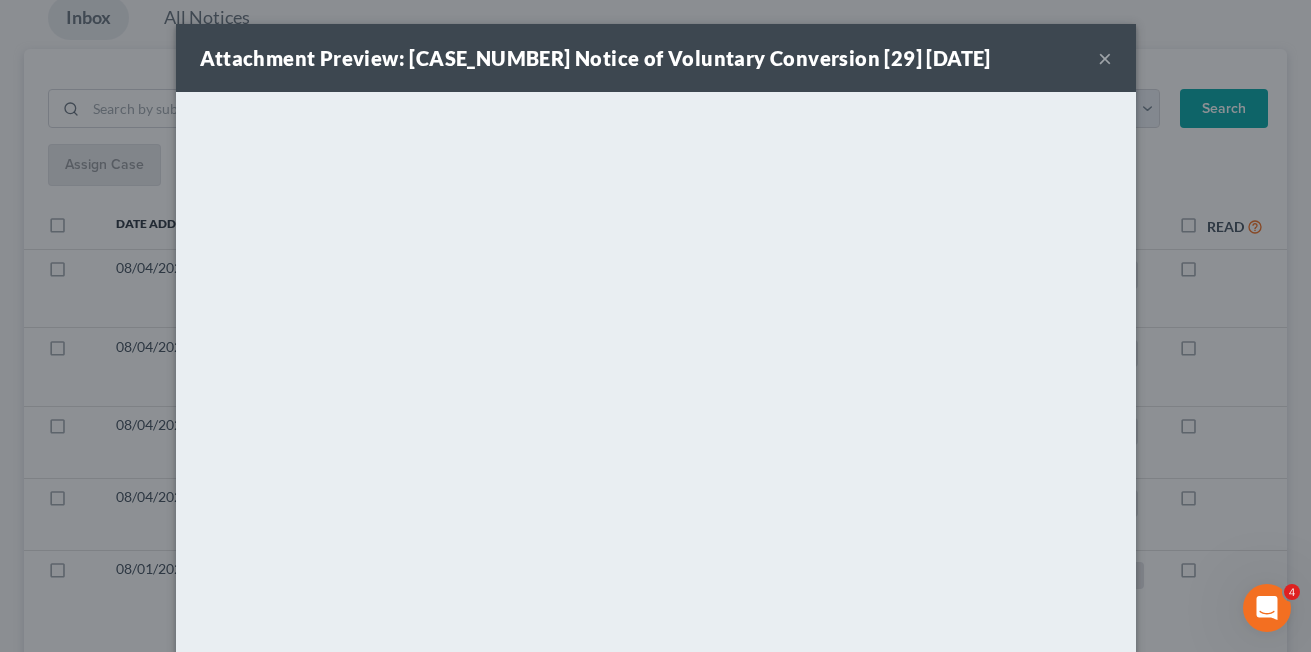 click on "×" at bounding box center [1105, 58] 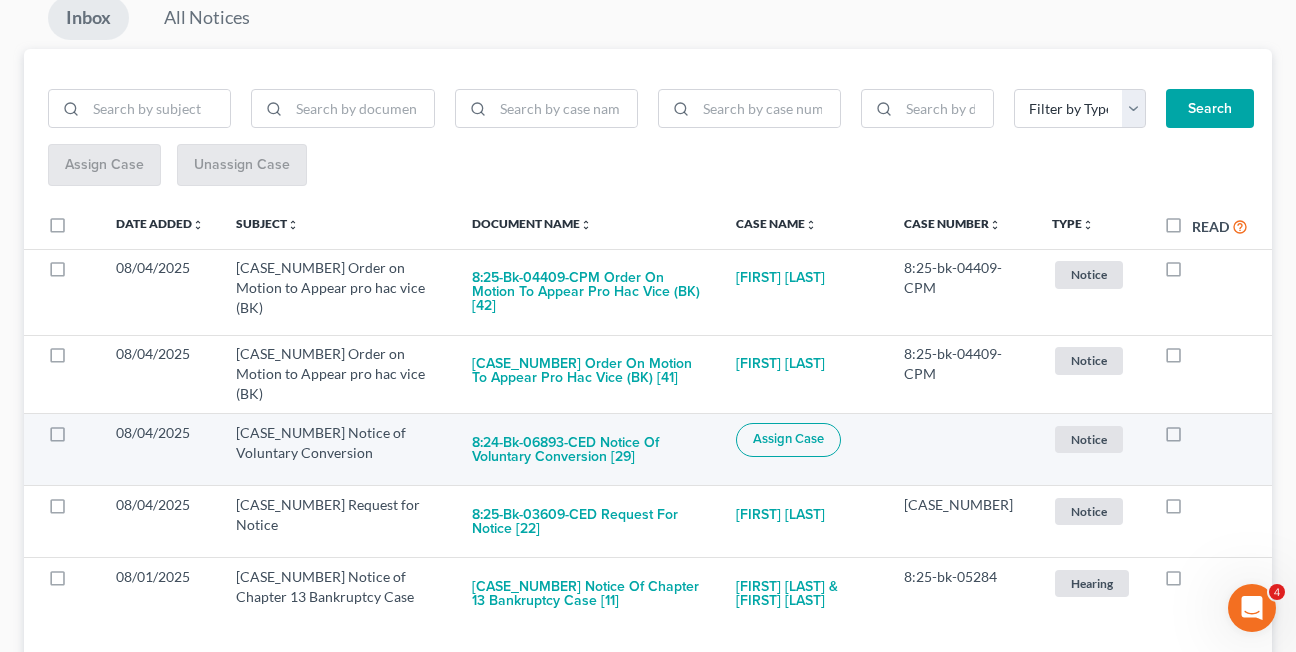 click at bounding box center (1192, 438) 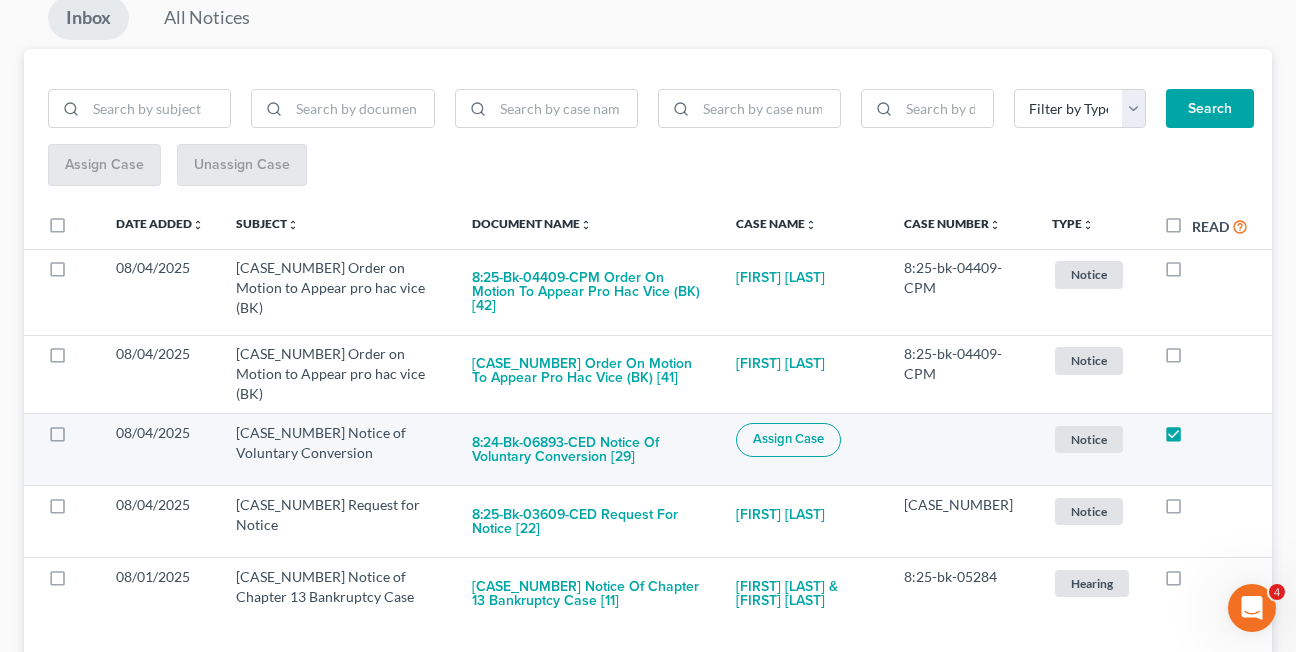 scroll, scrollTop: 211, scrollLeft: 0, axis: vertical 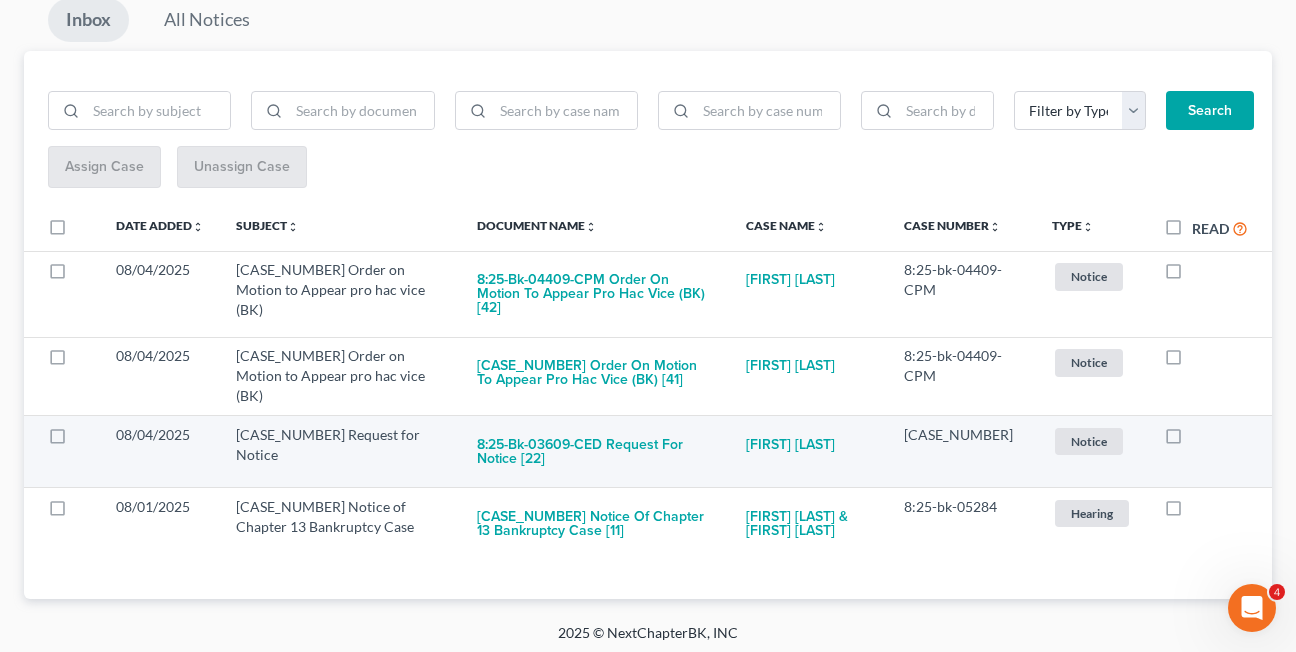 click at bounding box center [1192, 440] 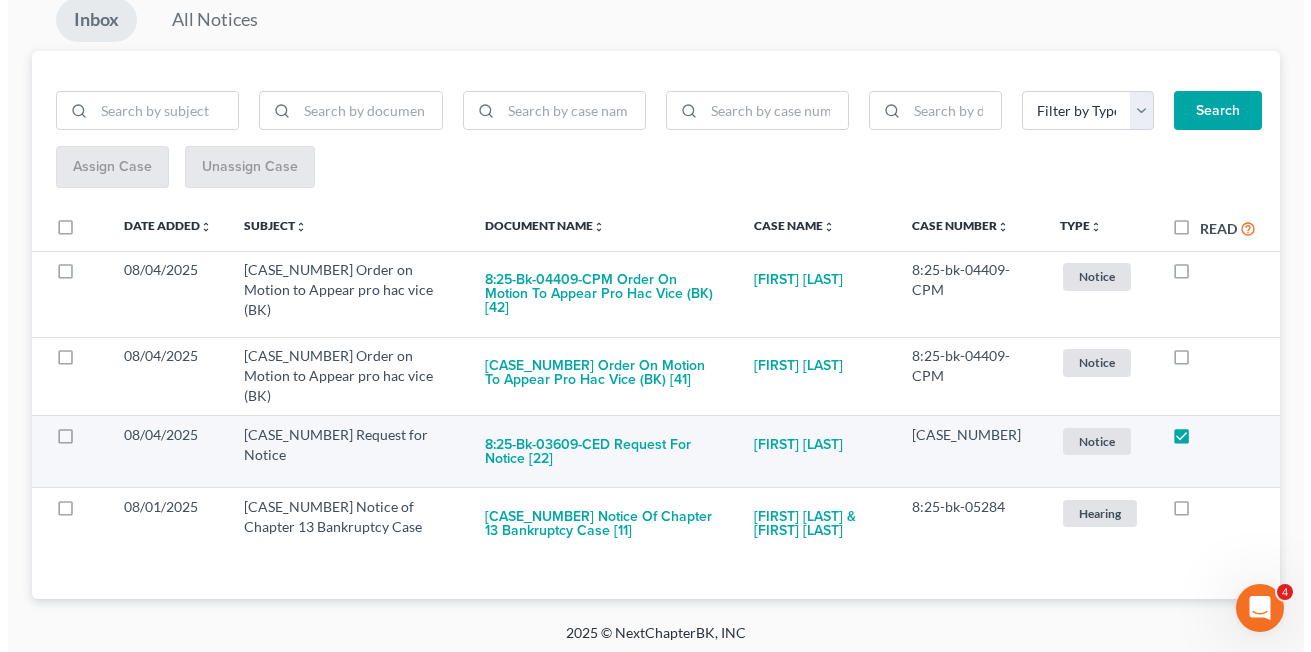 scroll, scrollTop: 139, scrollLeft: 0, axis: vertical 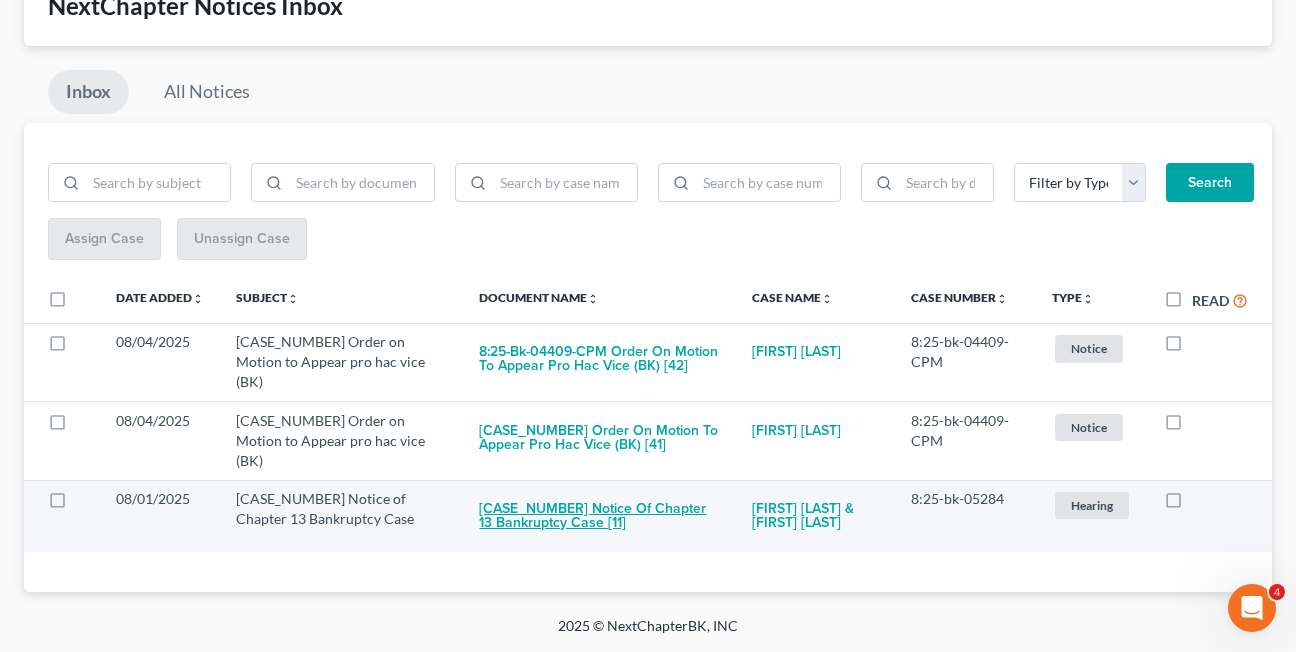 click on "8:25-bk-05284-CPM Notice of Chapter 13 Bankruptcy Case [11]" at bounding box center (599, 516) 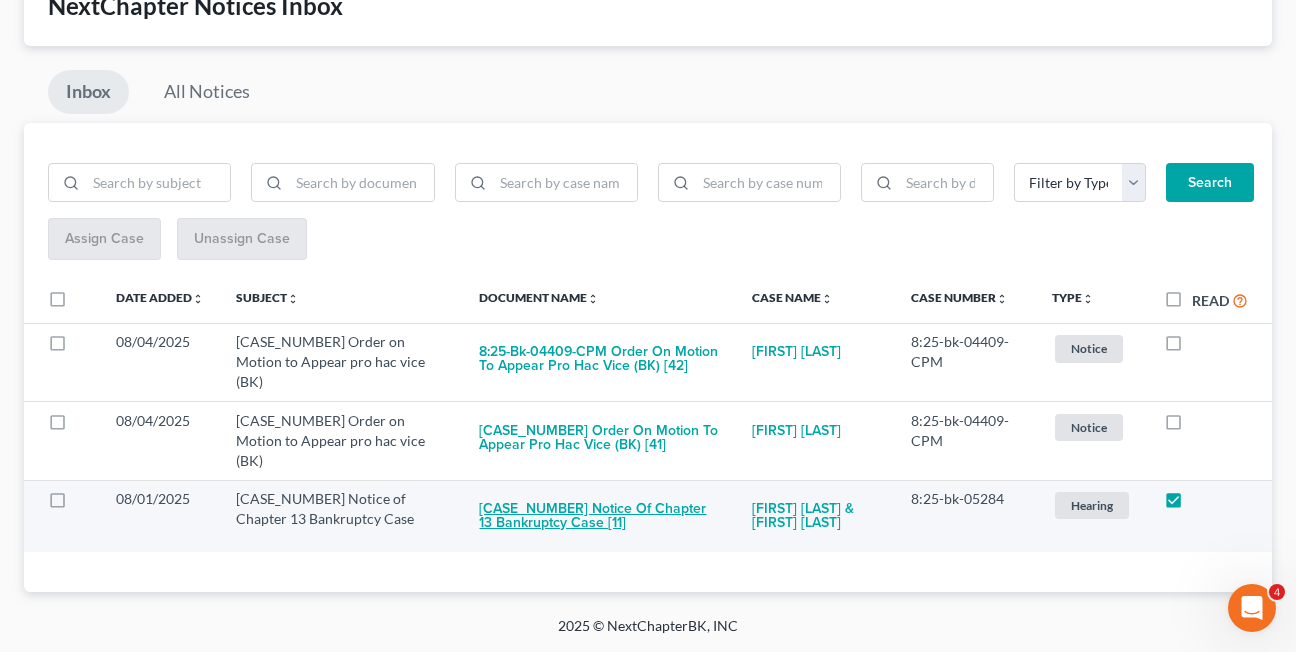checkbox on "true" 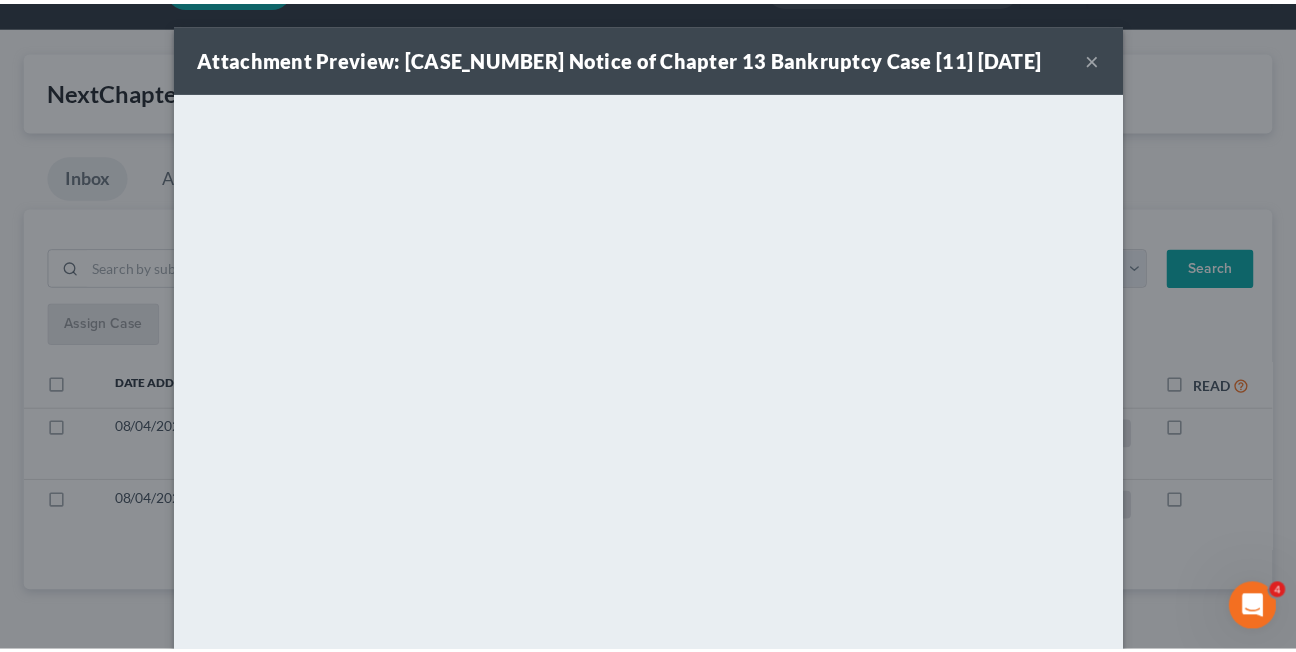 scroll, scrollTop: 54, scrollLeft: 0, axis: vertical 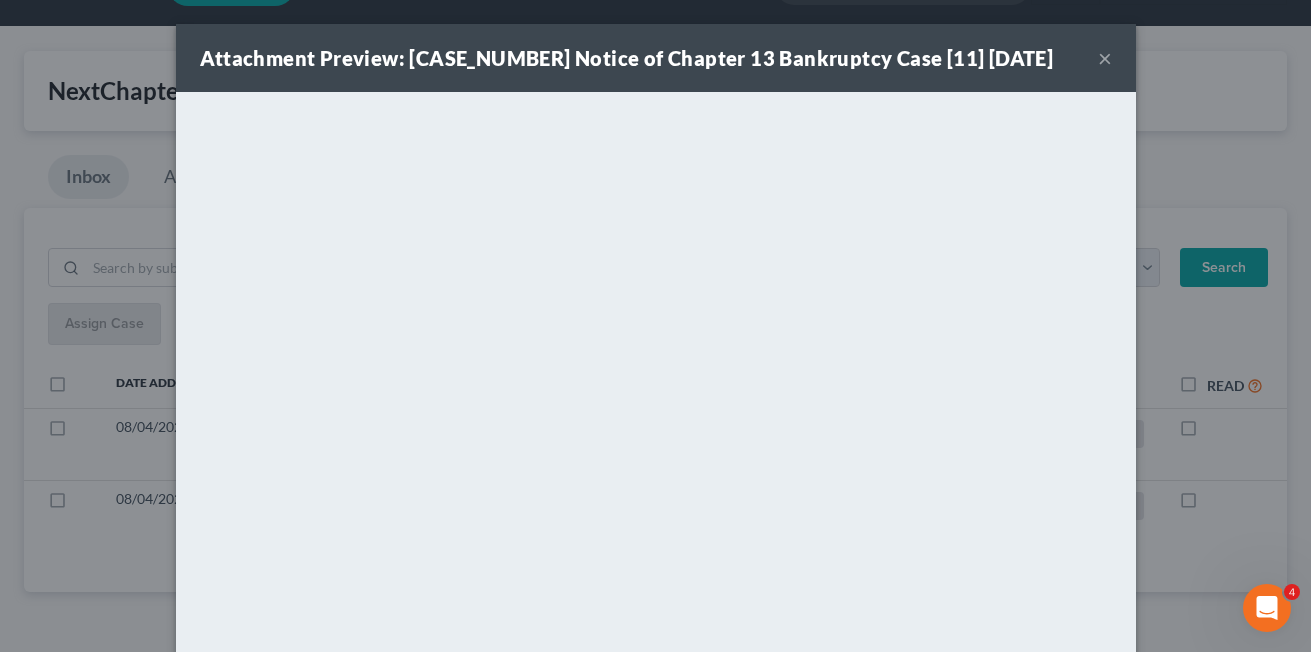 click on "×" at bounding box center (1105, 58) 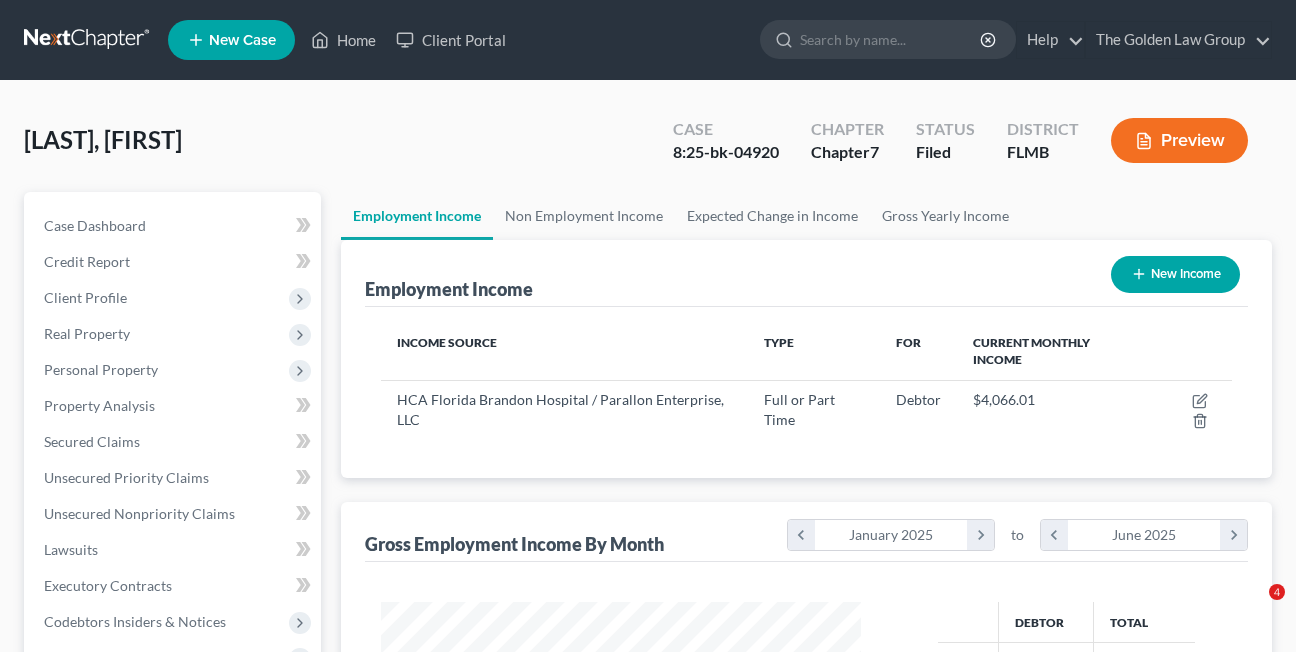 scroll, scrollTop: 0, scrollLeft: 0, axis: both 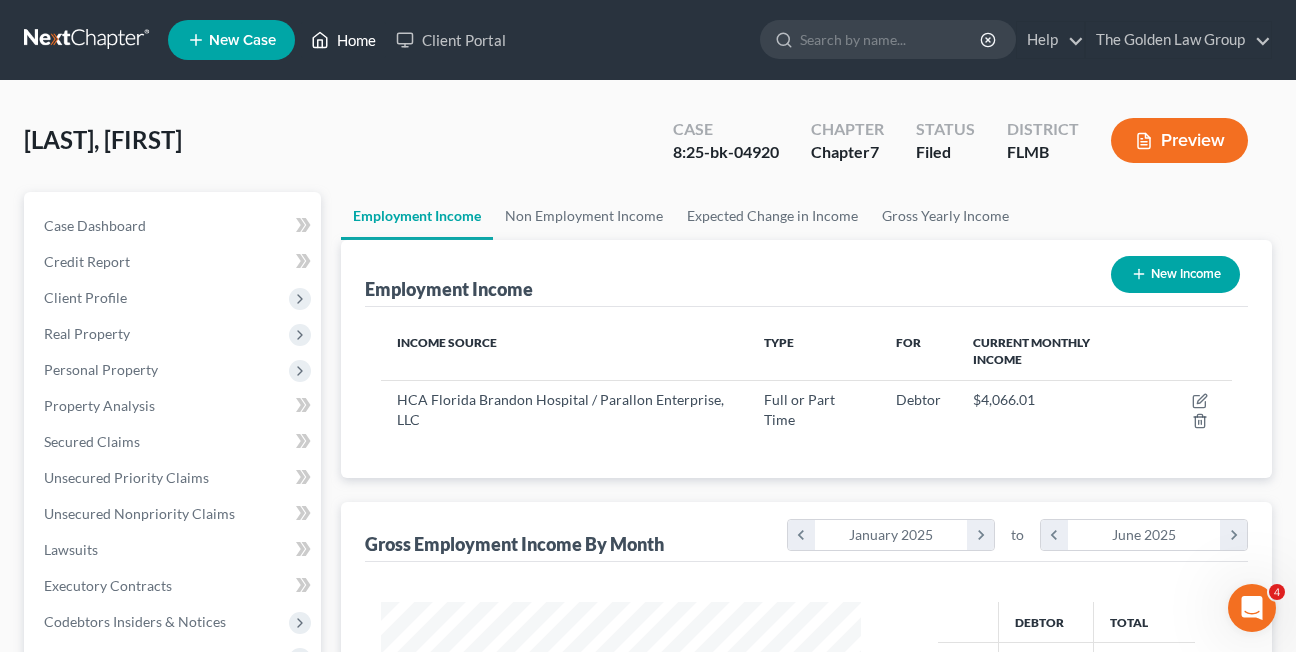click on "Home" at bounding box center (343, 40) 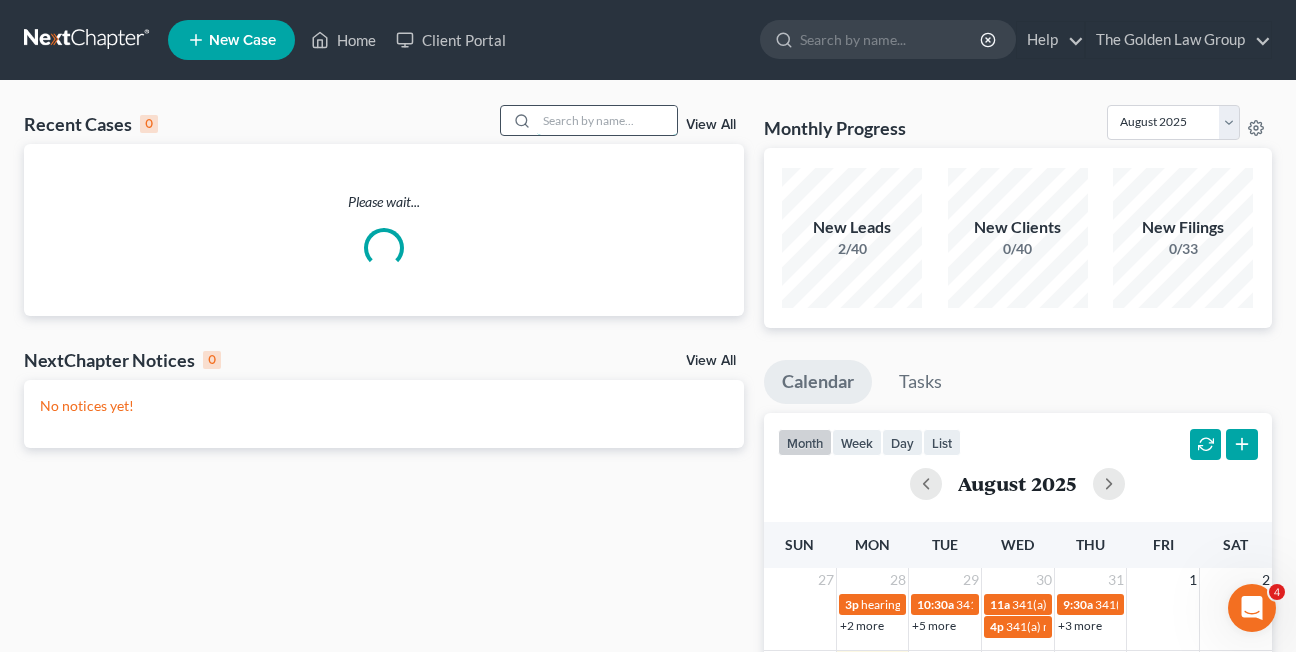click at bounding box center (607, 120) 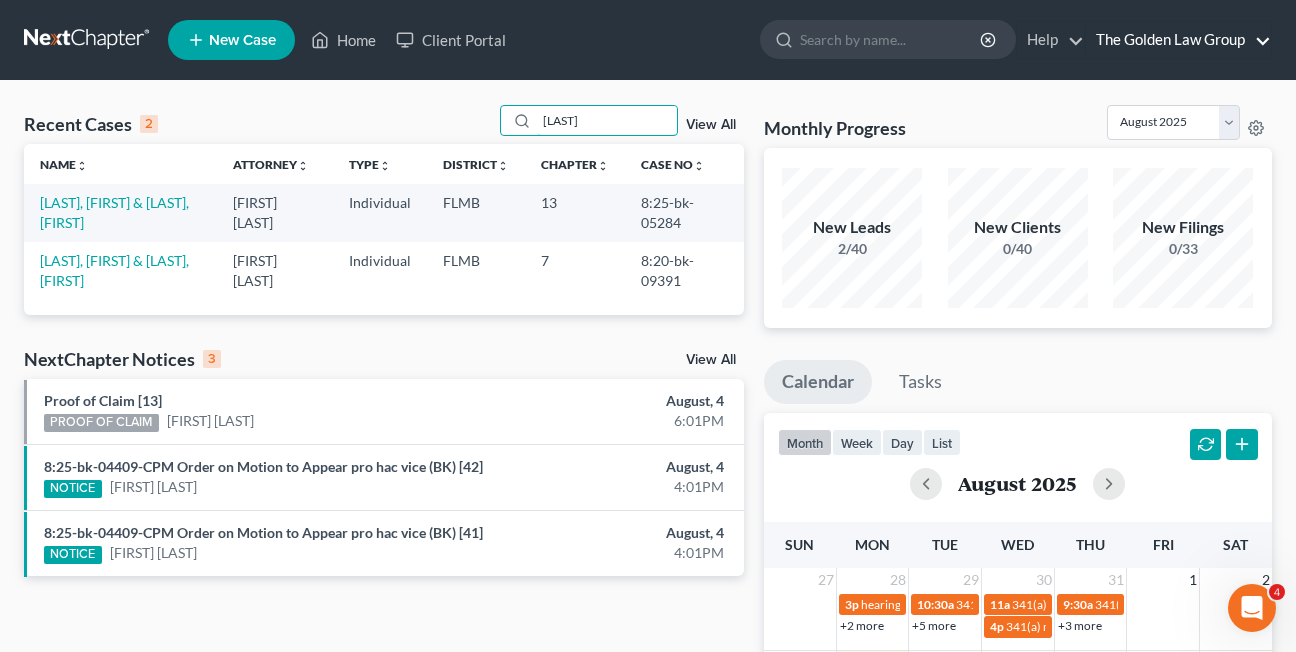type on "jacobson" 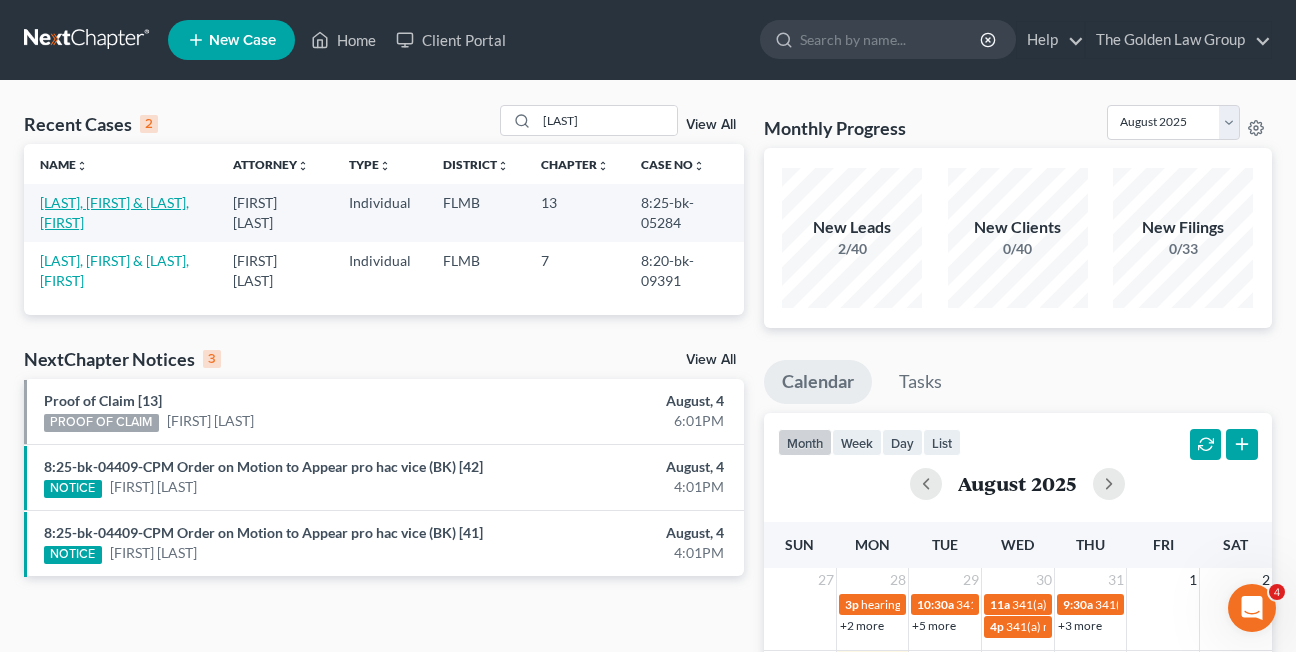click on "Jacobson, Dean & Lori" at bounding box center [114, 212] 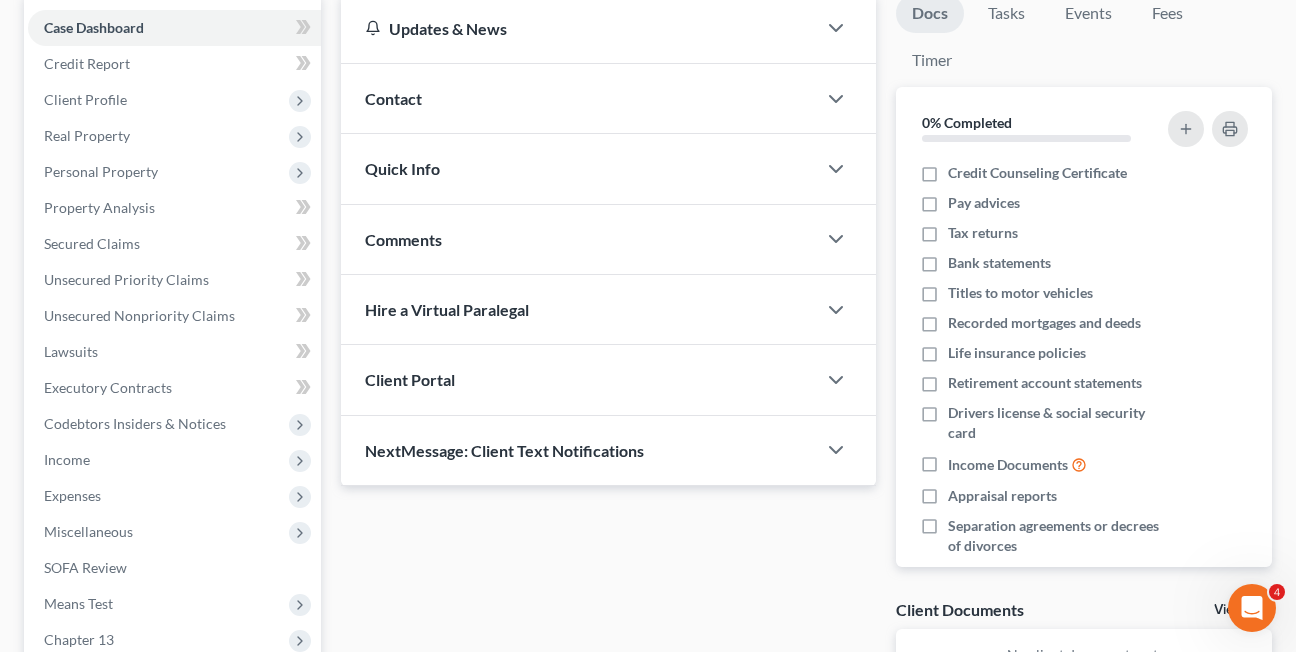 scroll, scrollTop: 218, scrollLeft: 0, axis: vertical 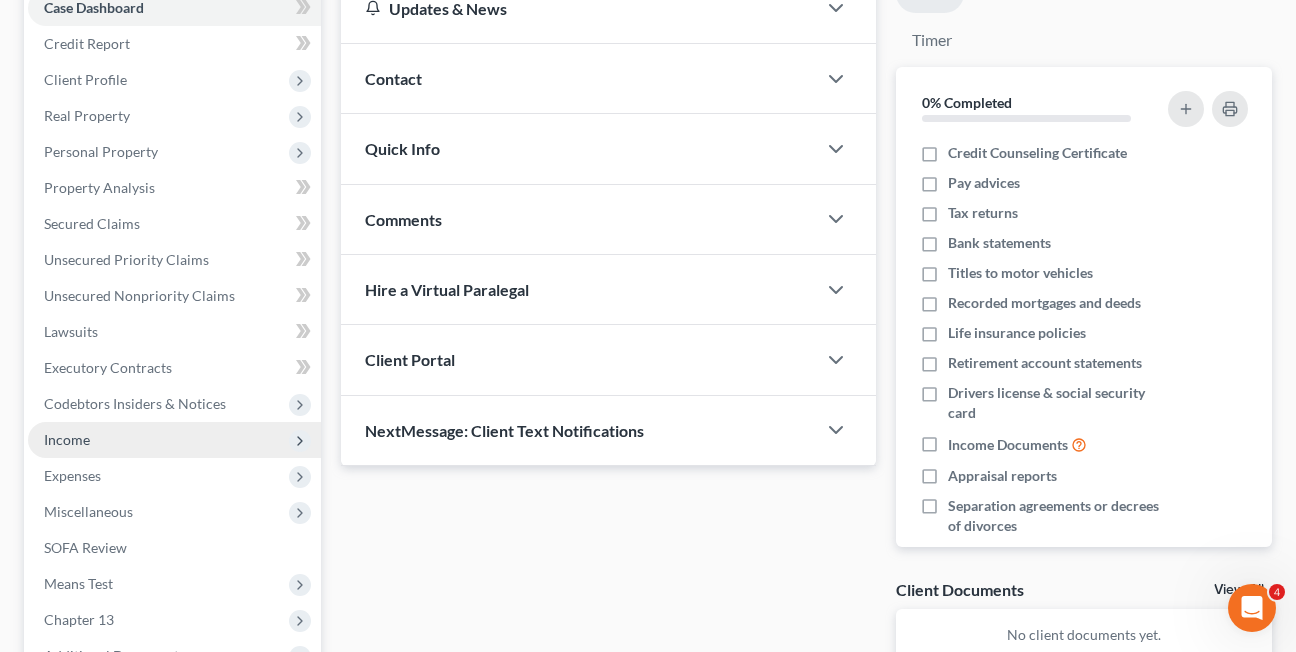 click on "Income" at bounding box center (67, 439) 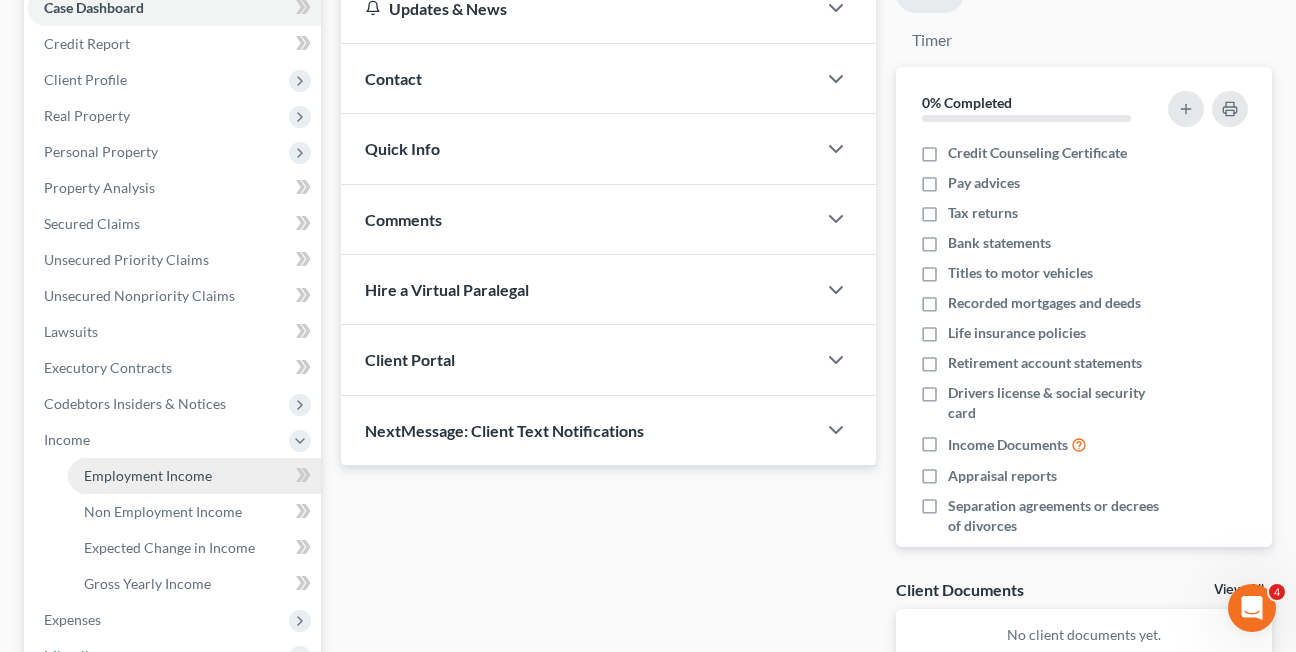 click on "Employment Income" at bounding box center (148, 475) 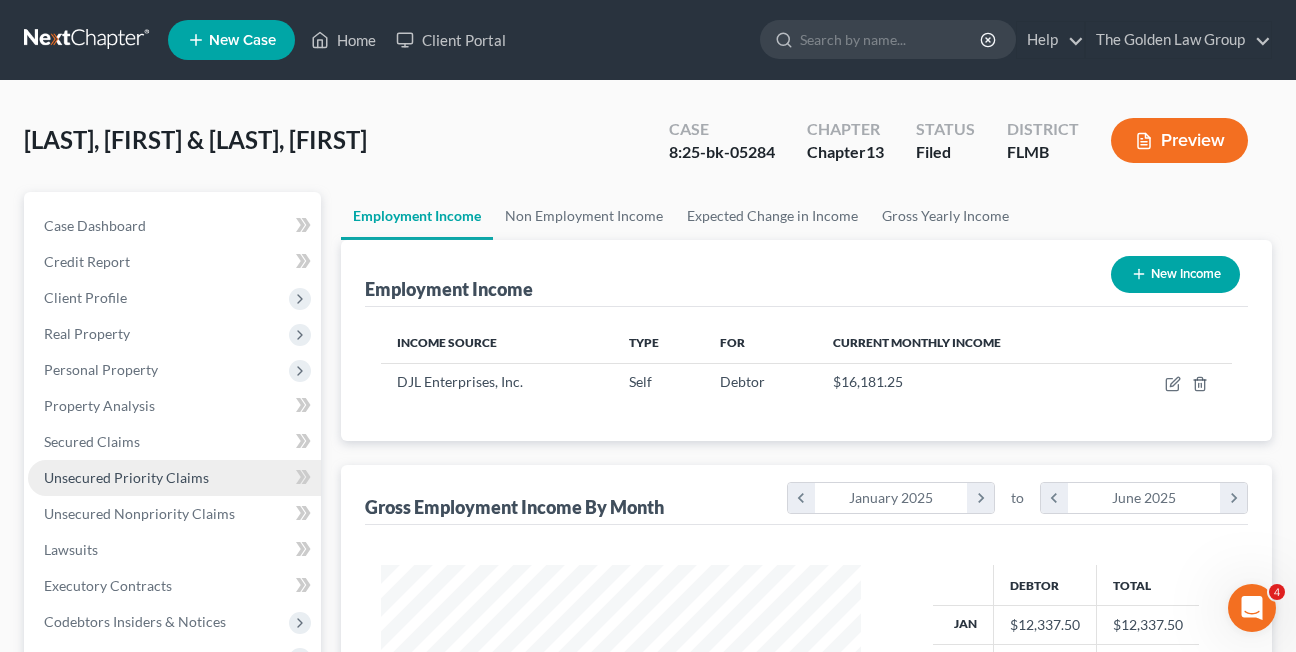 scroll, scrollTop: 999642, scrollLeft: 999480, axis: both 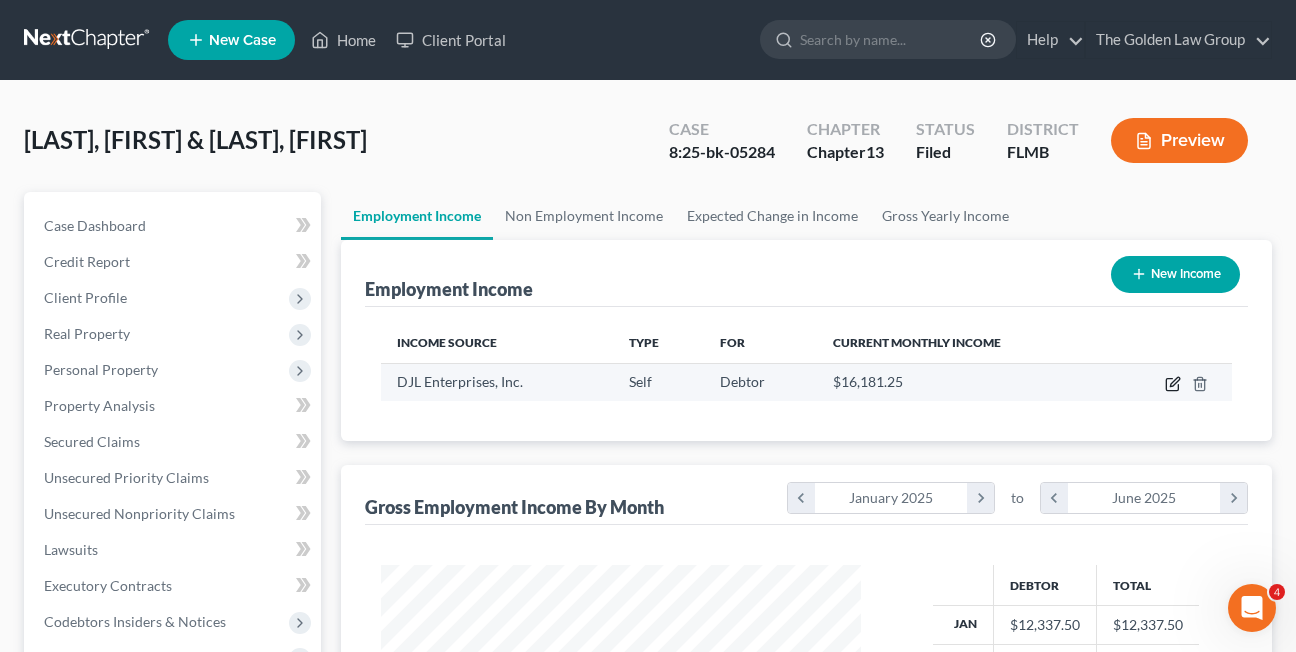 click 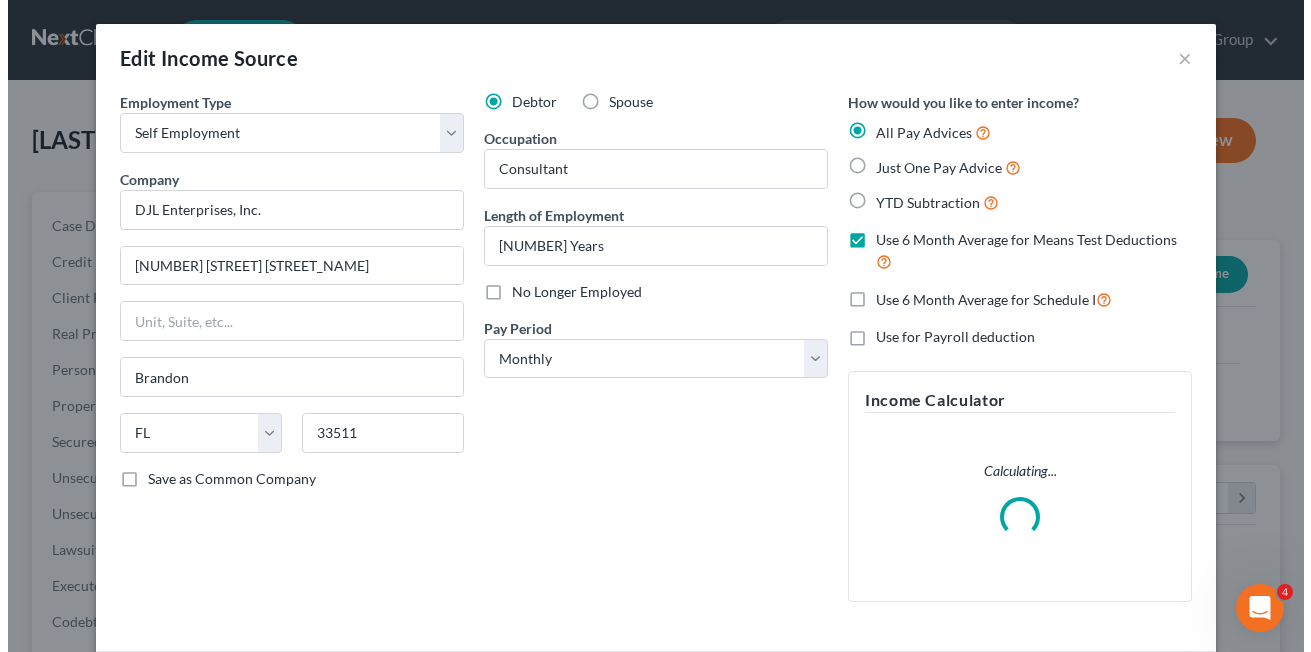 scroll, scrollTop: 999642, scrollLeft: 999474, axis: both 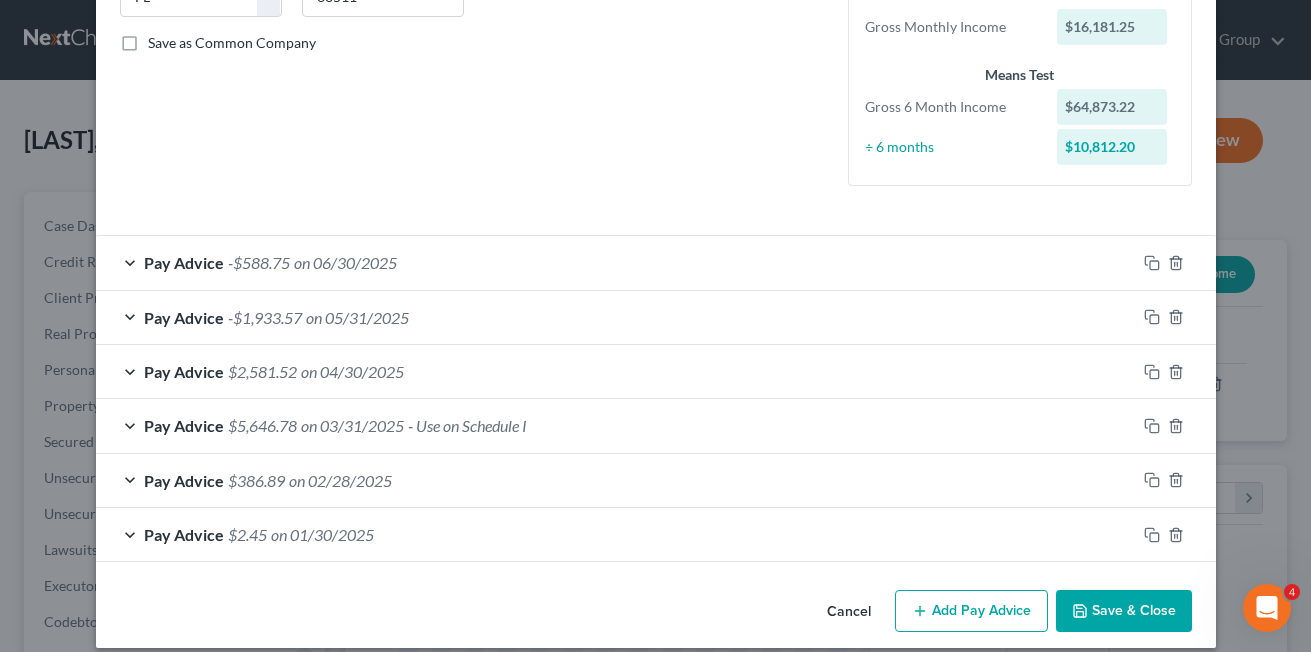 click on "Cancel" at bounding box center [849, 612] 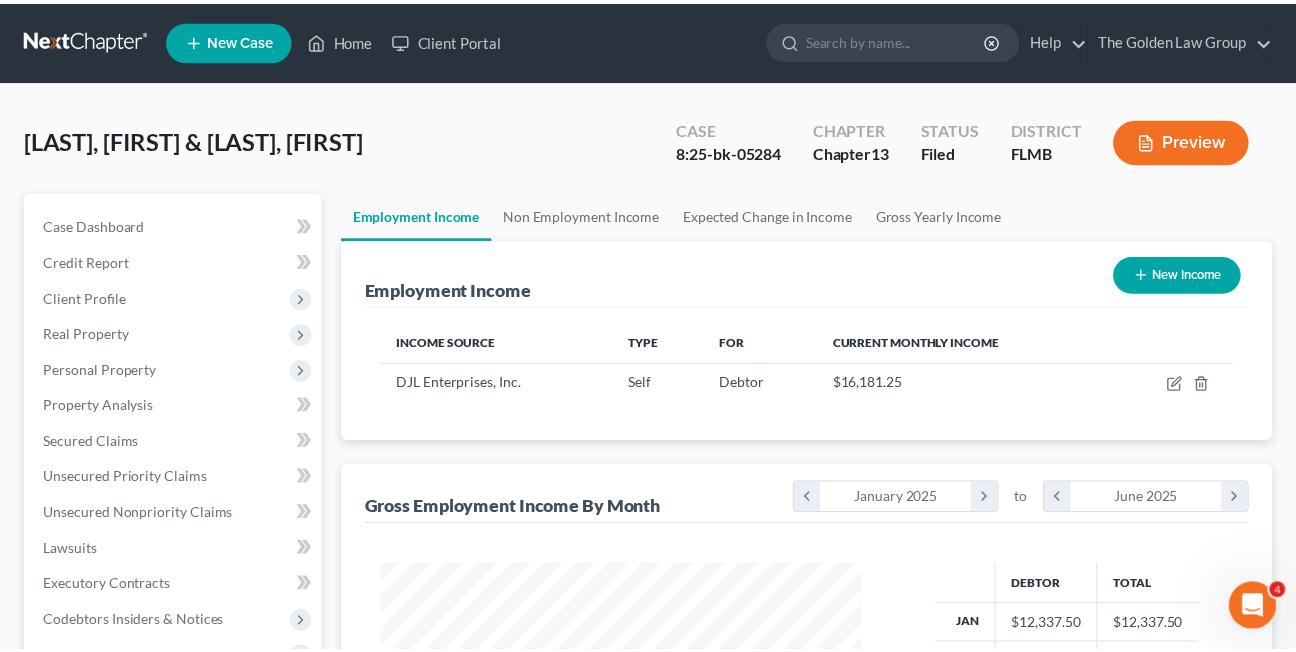 scroll, scrollTop: 359, scrollLeft: 520, axis: both 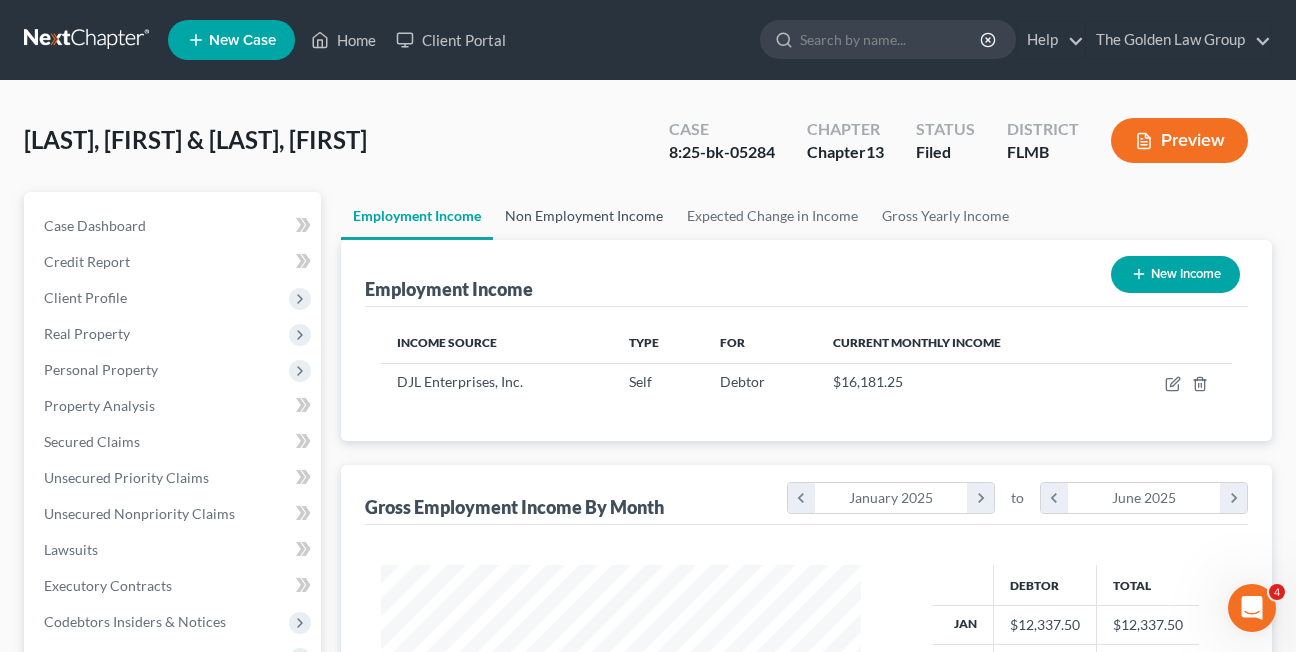 click on "Non Employment Income" at bounding box center (584, 216) 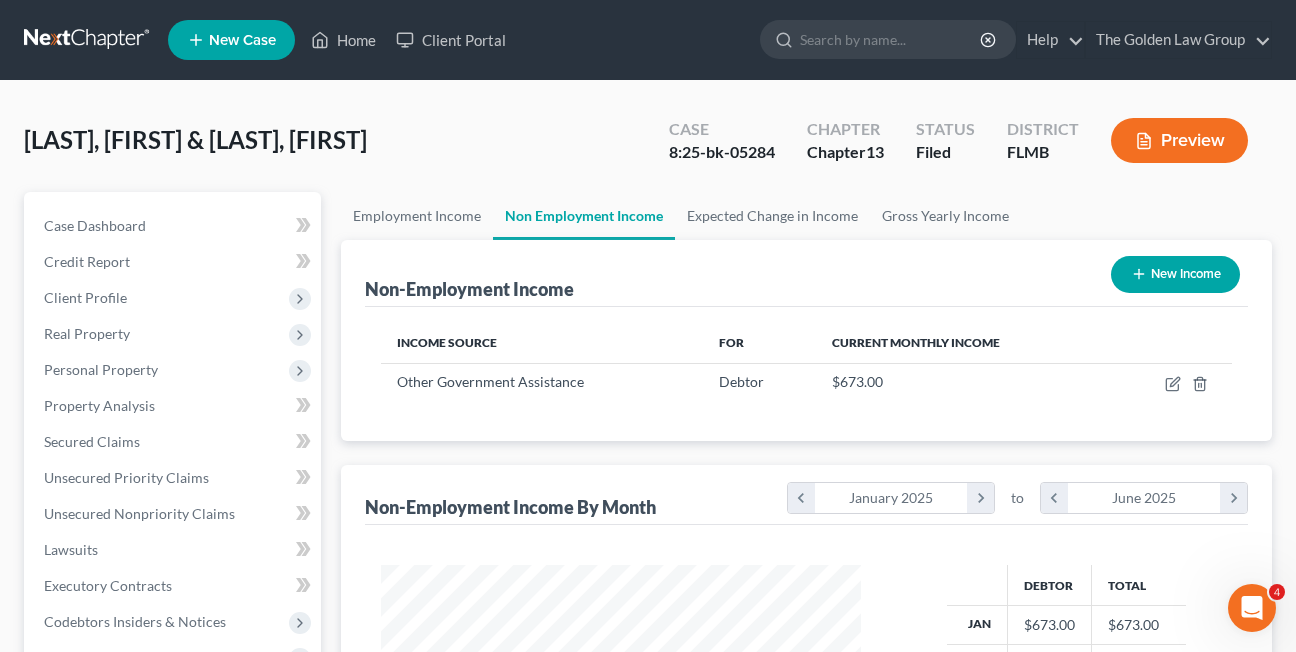scroll, scrollTop: 999642, scrollLeft: 999480, axis: both 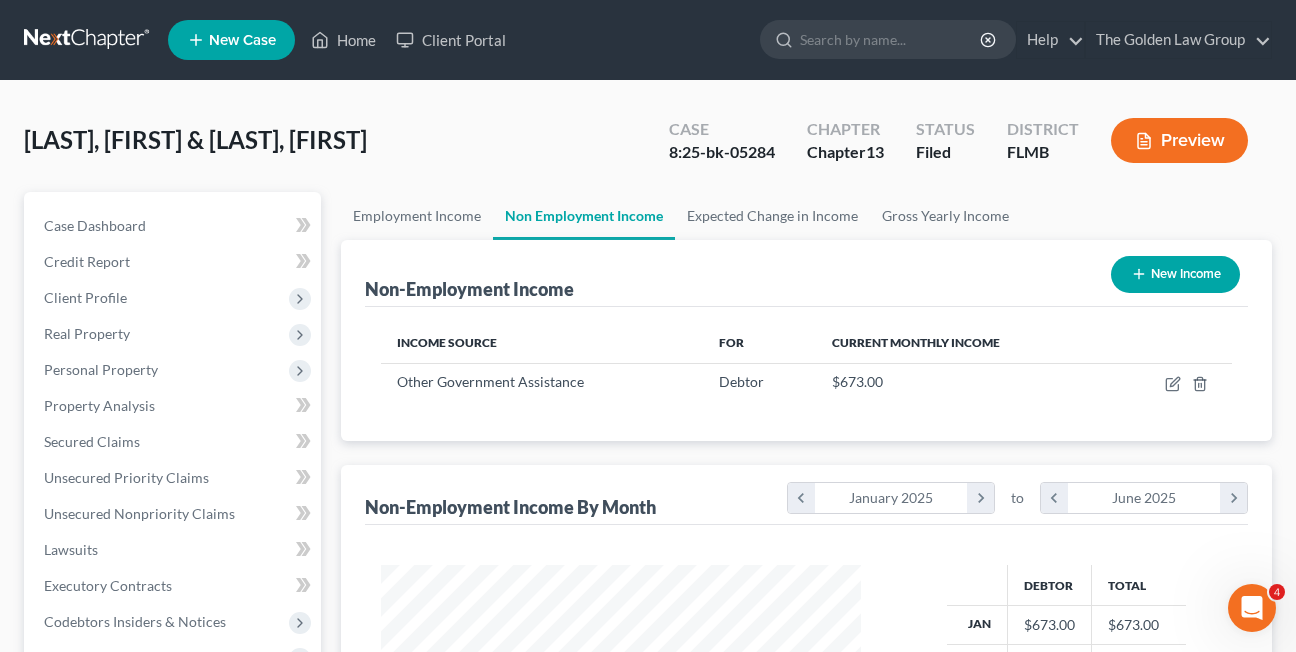 click on "Income Source
For
Current Monthly Income
Other Government Assistance
Debtor
$673.00
Sorting..." at bounding box center (806, 374) 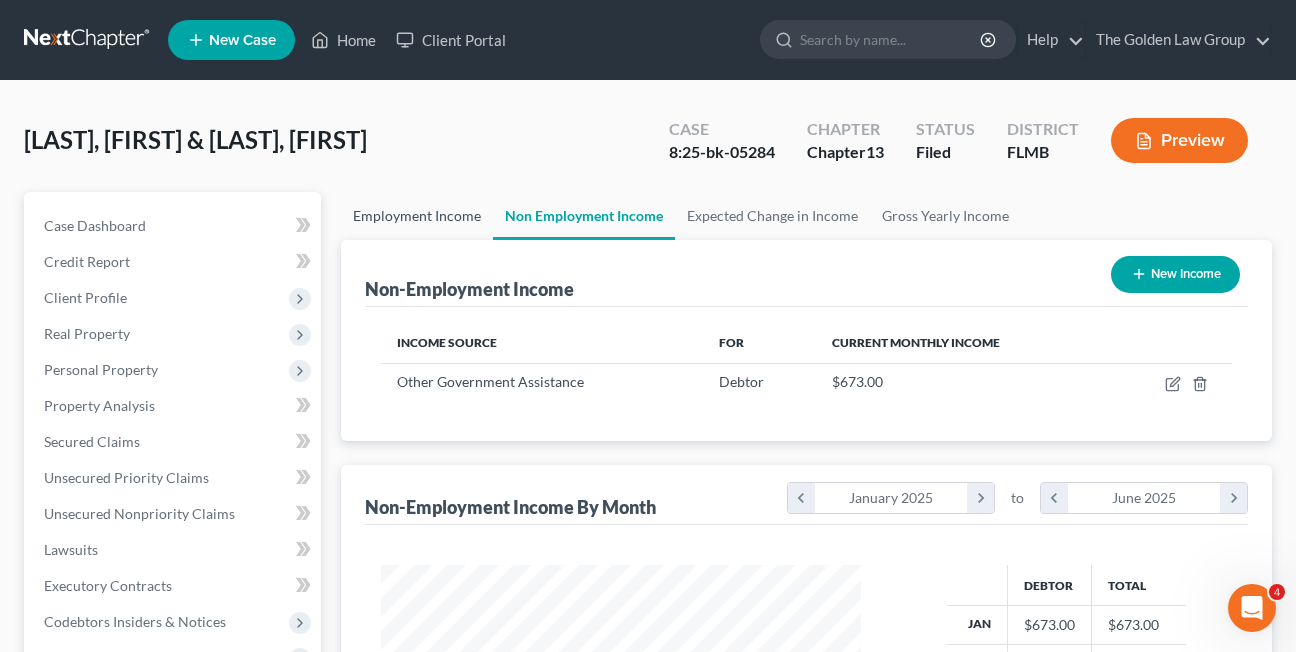 click on "Employment Income" at bounding box center (417, 216) 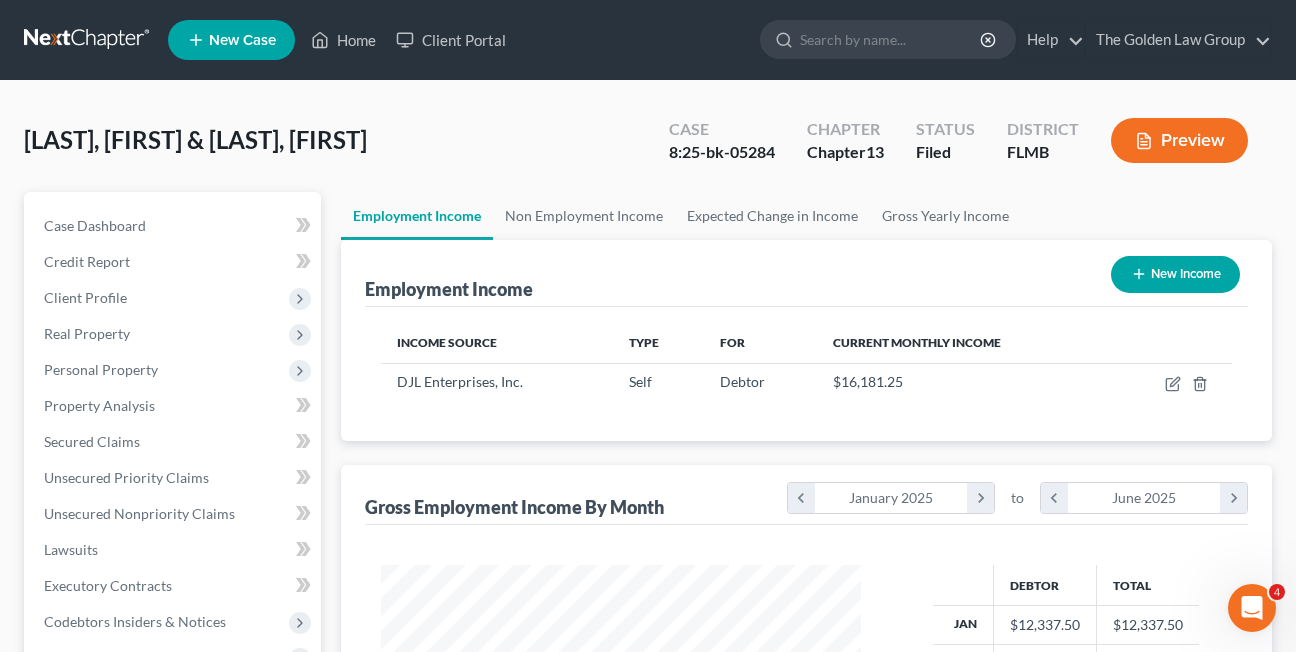 scroll, scrollTop: 999642, scrollLeft: 999480, axis: both 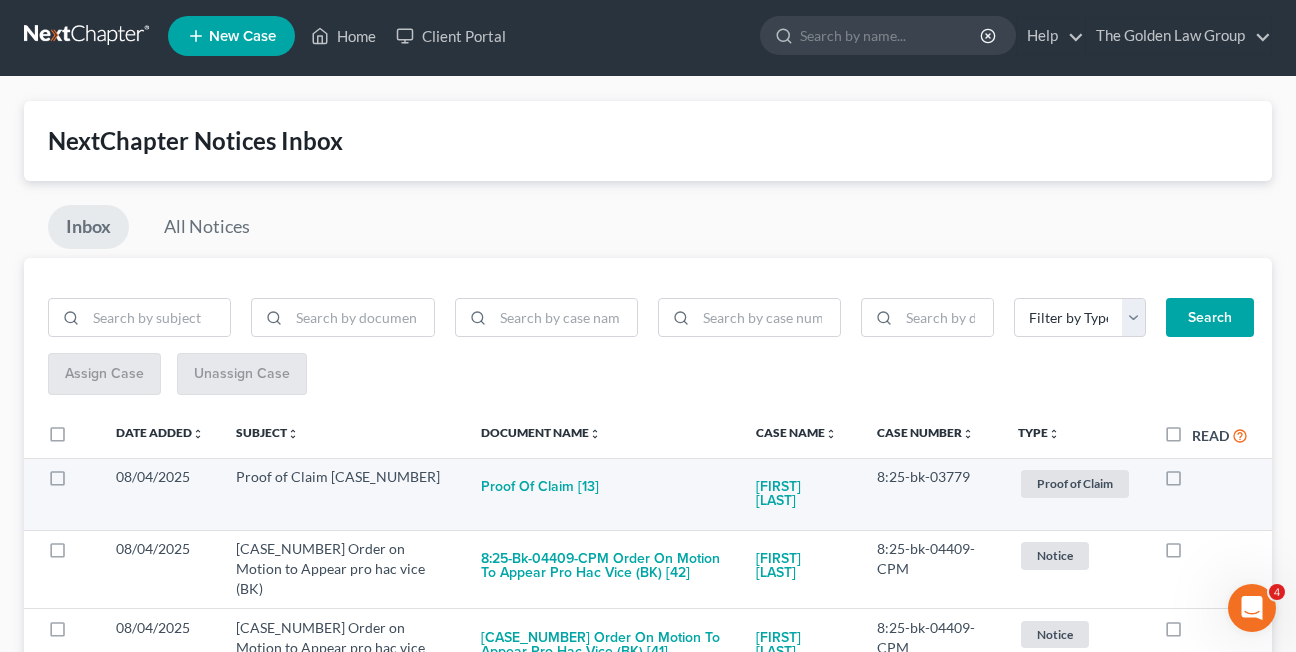 click at bounding box center (1192, 482) 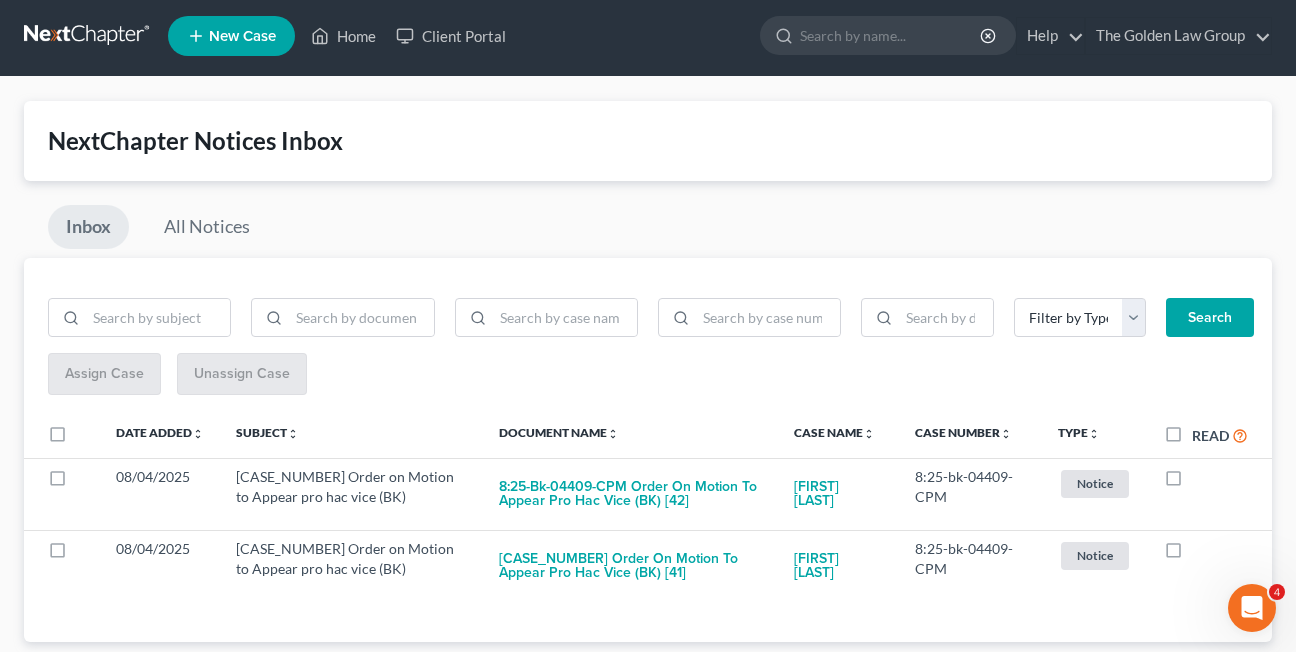 click on "NextChapter Notices Inbox Inbox All Notices                                         Filter by Type Hearing Notice Proof of Claim Search Assign Case Unassign Case
Date Added
unfold_more
expand_more
expand_less
Subject
unfold_more
expand_more
expand_less
Document Name
unfold_more
expand_more
expand_less
Case Name
unfold_more
expand_more
expand_less
Case Number
unfold_more
expand_more
expand_less
Type
unfold_more
expand_more
expand_less
Read   Read 08/04/2025 8:25-bk-04409-CPM Order on Motion to Appear pro hac vice (BK) 8:25-bk-04409-CPM Order on Motion to Appear pro hac vice (BK) [42] William Small Assign Case 8:25-bk-04409-CPM Notice + Add Tag Notice × Select an option or create one Hearing Notice Proof of Claim 08/04/2025 8:25-bk-04409-CPM Order on Motion to Appear pro hac vice (BK) 8:25-bk-04409-CPM Order on Motion to Appear pro hac vice (BK) [41] William Small Assign Case 8:25-bk-04409-CPM Notice ×" at bounding box center [648, 371] 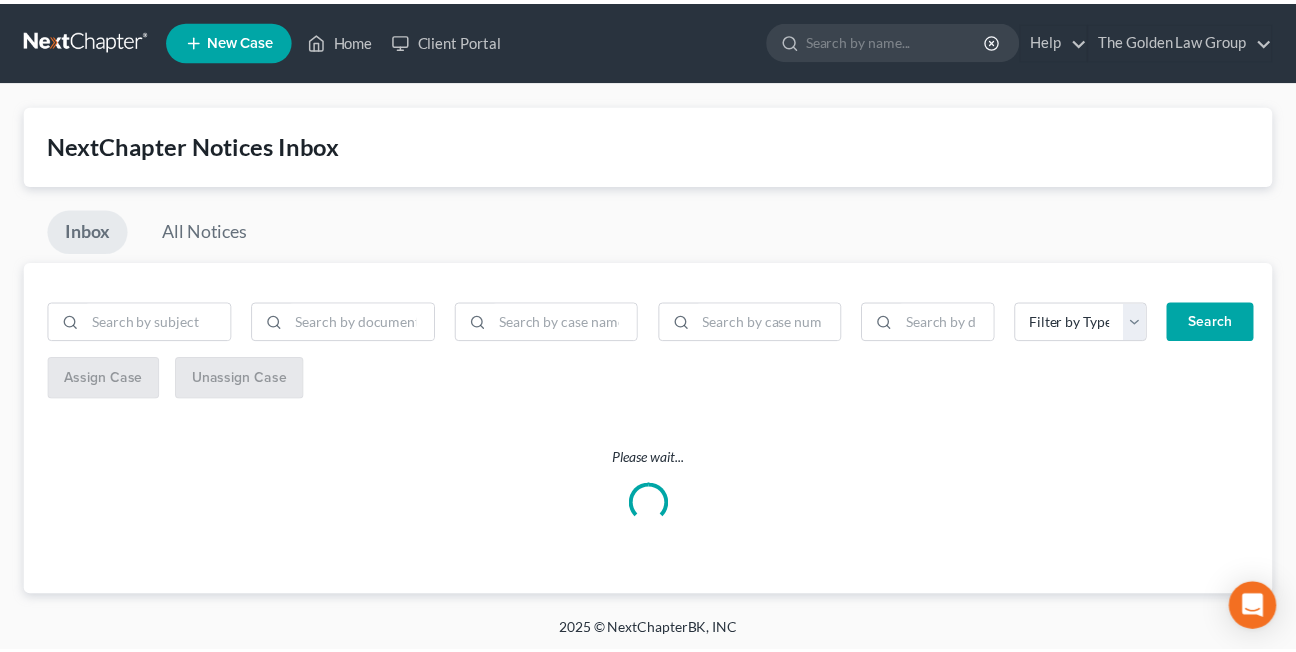 scroll, scrollTop: 4, scrollLeft: 0, axis: vertical 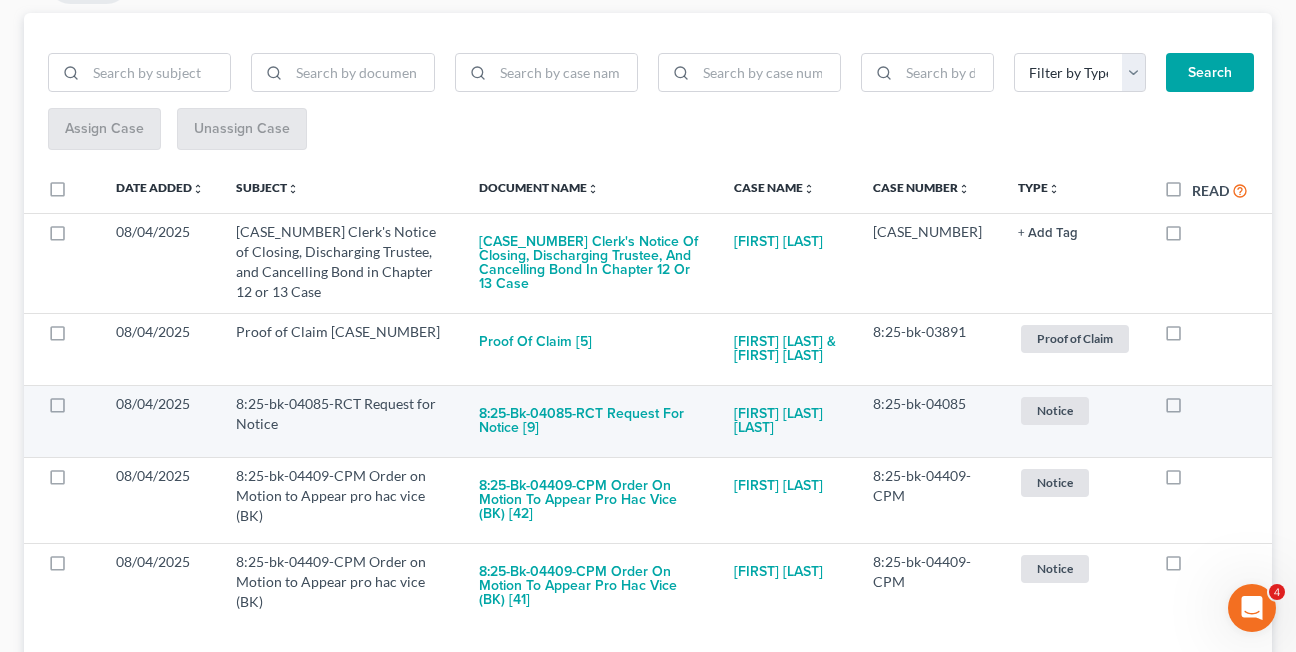 click at bounding box center [1192, 409] 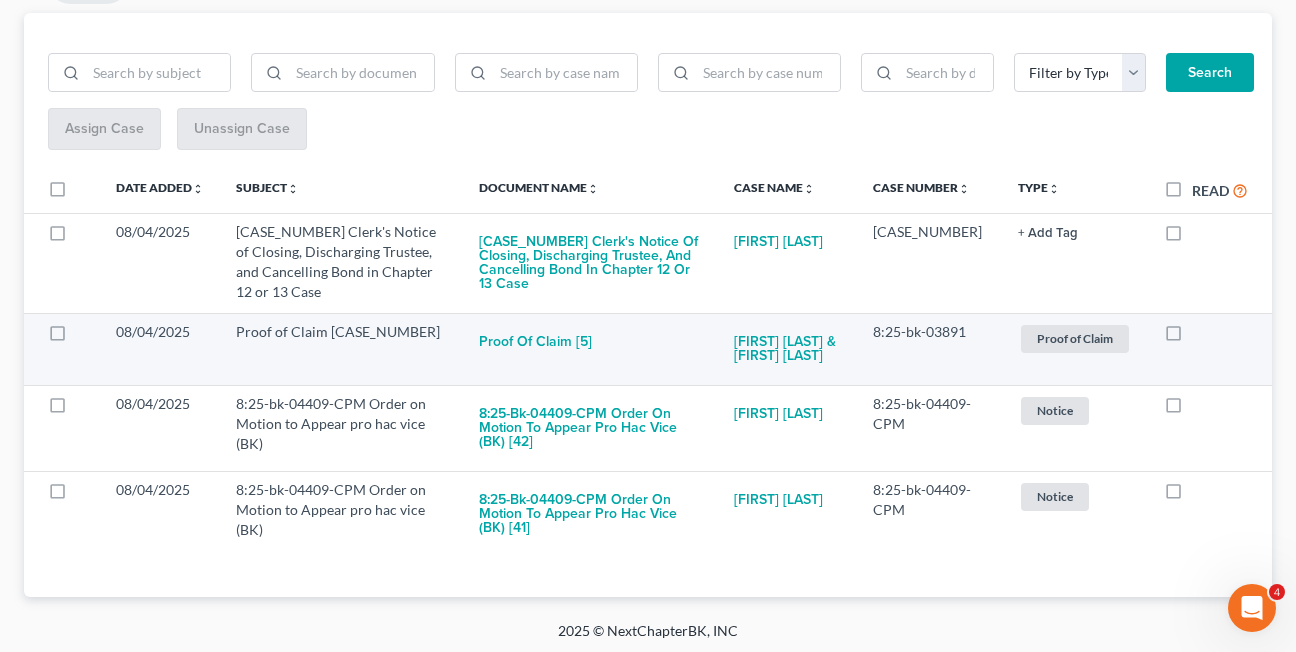 scroll, scrollTop: 239, scrollLeft: 0, axis: vertical 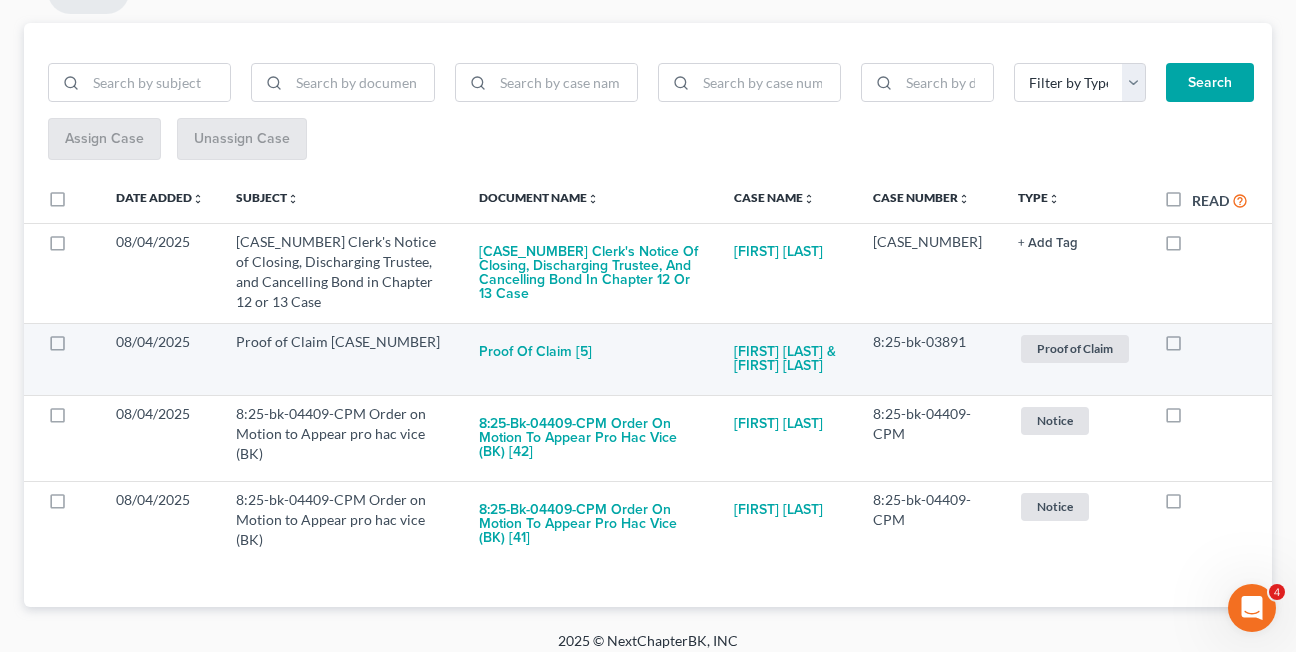click at bounding box center [1192, 347] 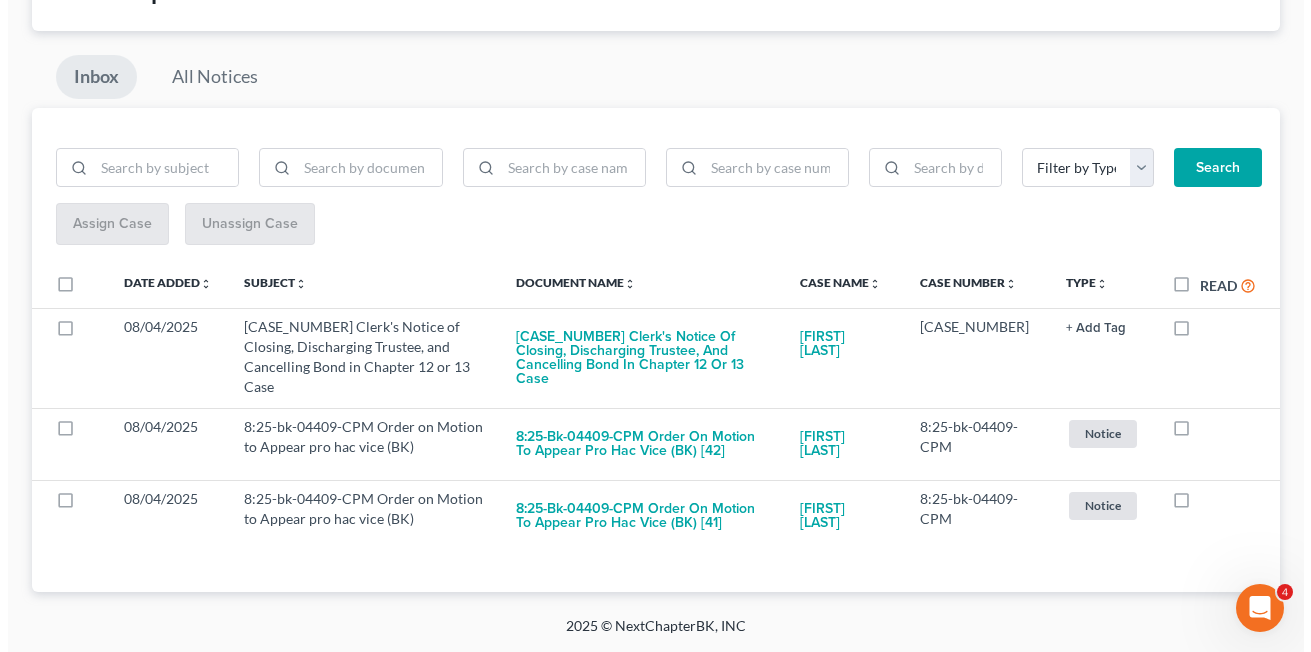 scroll, scrollTop: 152, scrollLeft: 0, axis: vertical 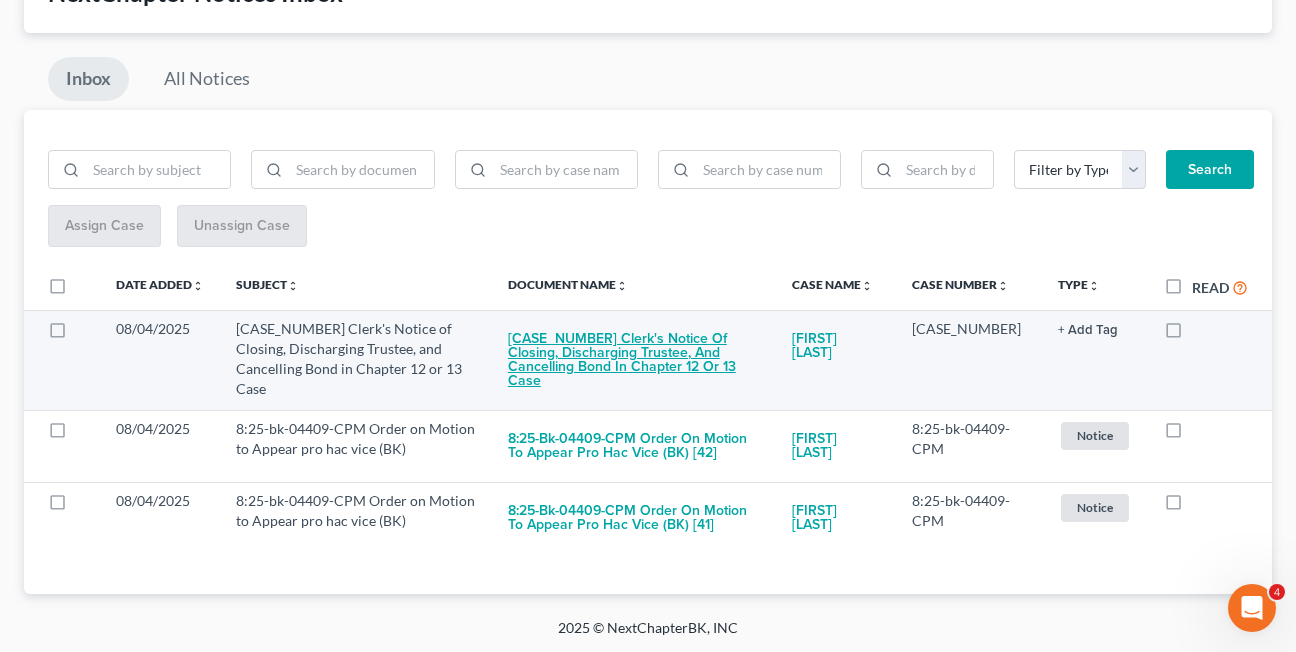 click on "[CASE_NUMBER] Clerk's Notice of Closing, Discharging Trustee, and Cancelling Bond in Chapter 12 or 13 Case" at bounding box center (634, 360) 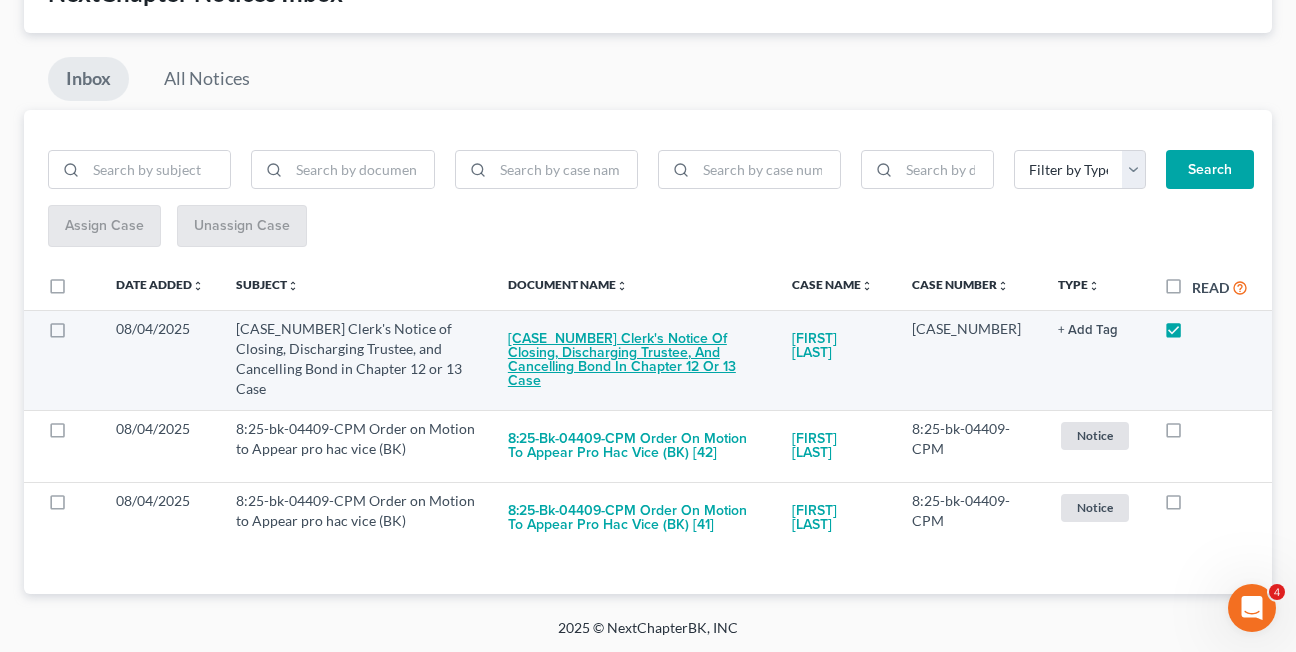 checkbox on "true" 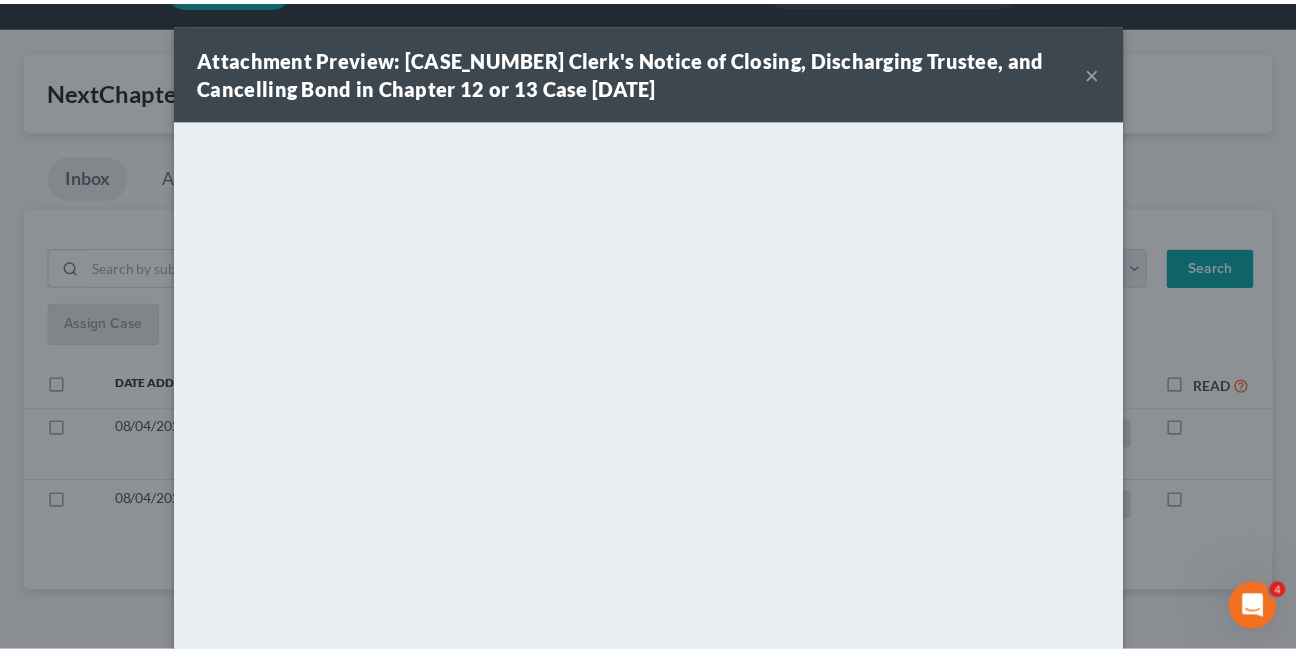 scroll, scrollTop: 54, scrollLeft: 0, axis: vertical 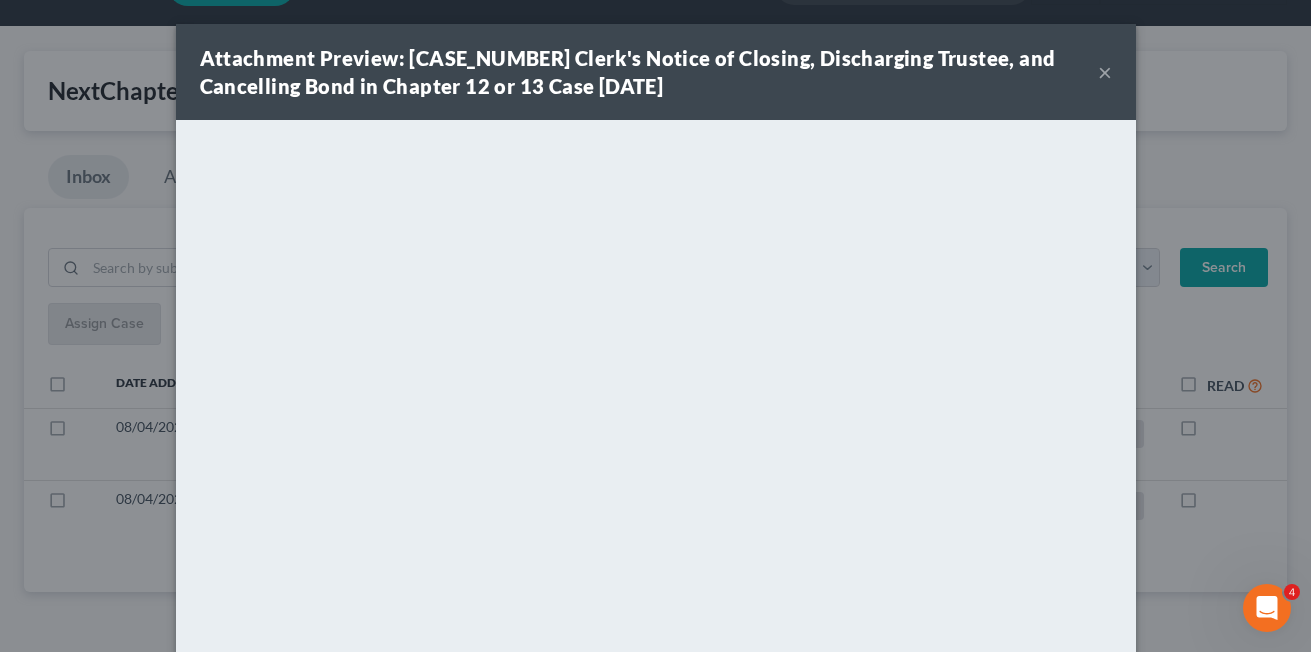click on "×" at bounding box center (1105, 72) 